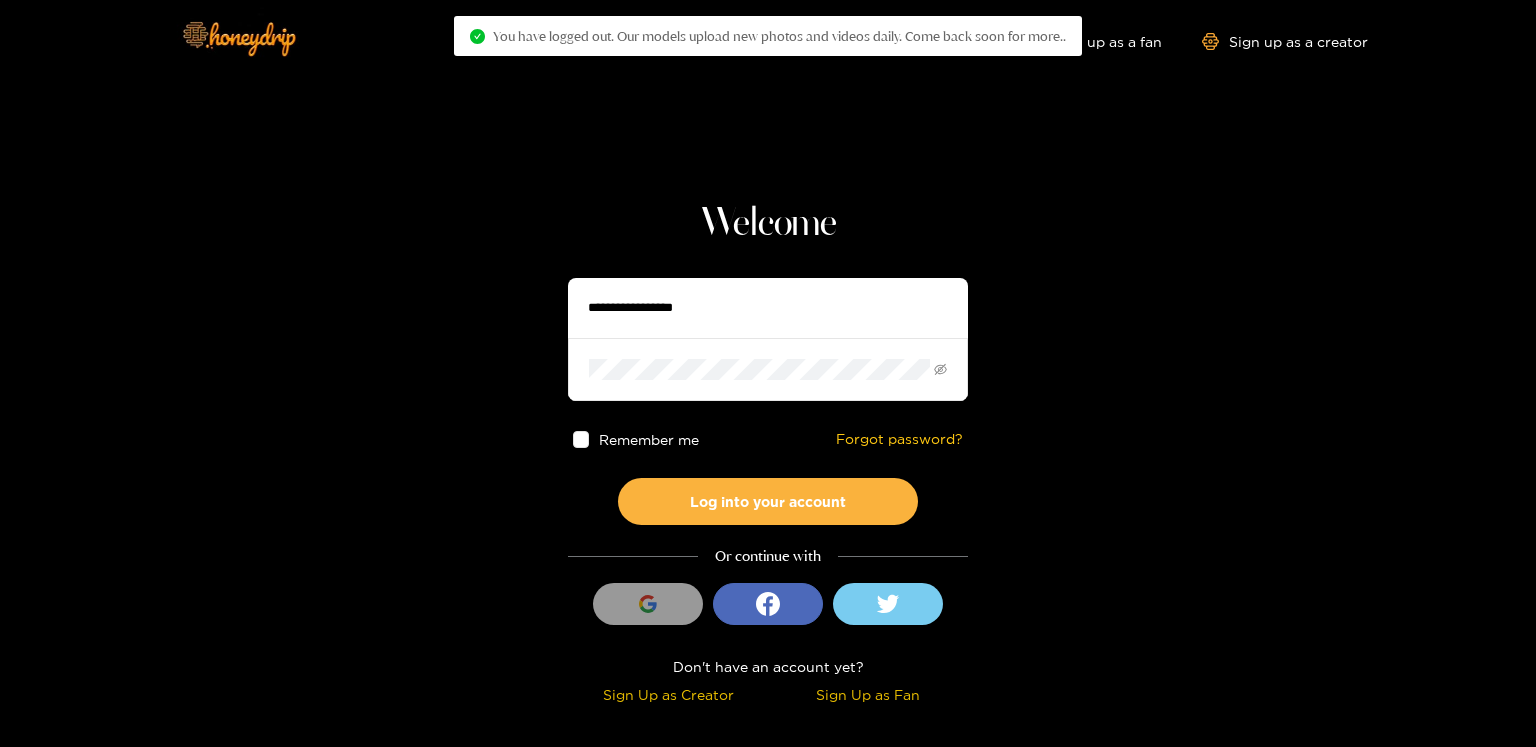 scroll, scrollTop: 0, scrollLeft: 0, axis: both 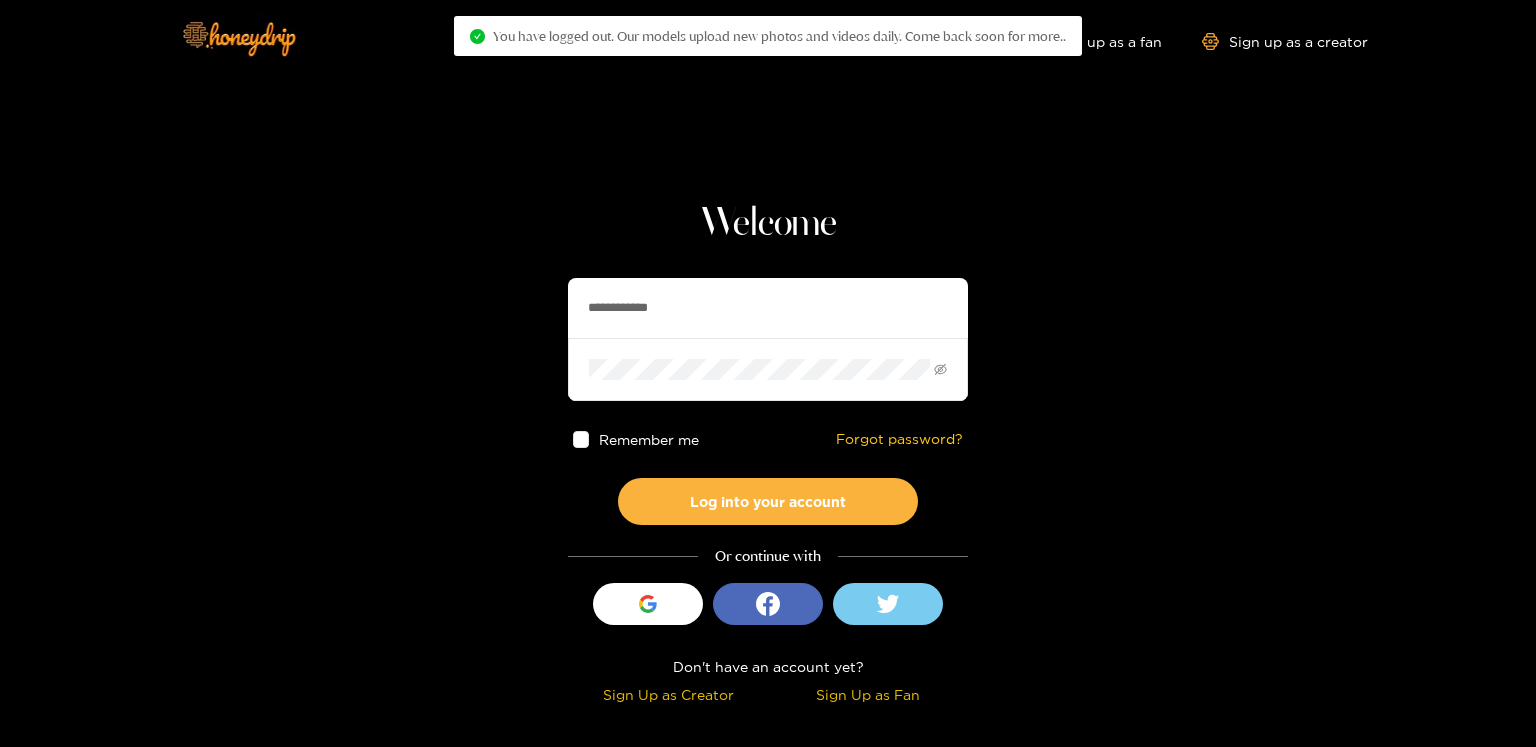 click on "**********" at bounding box center (768, 308) 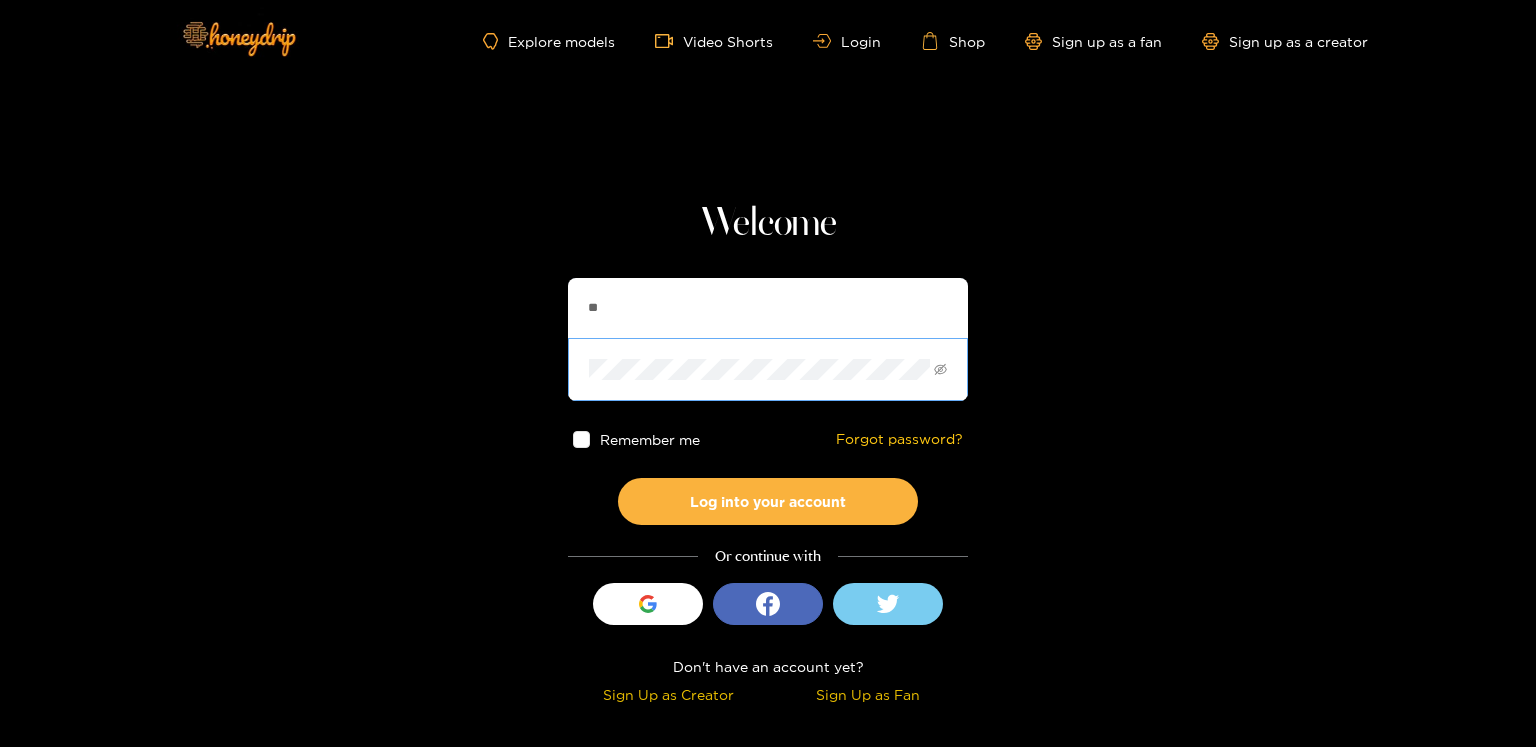 type on "**********" 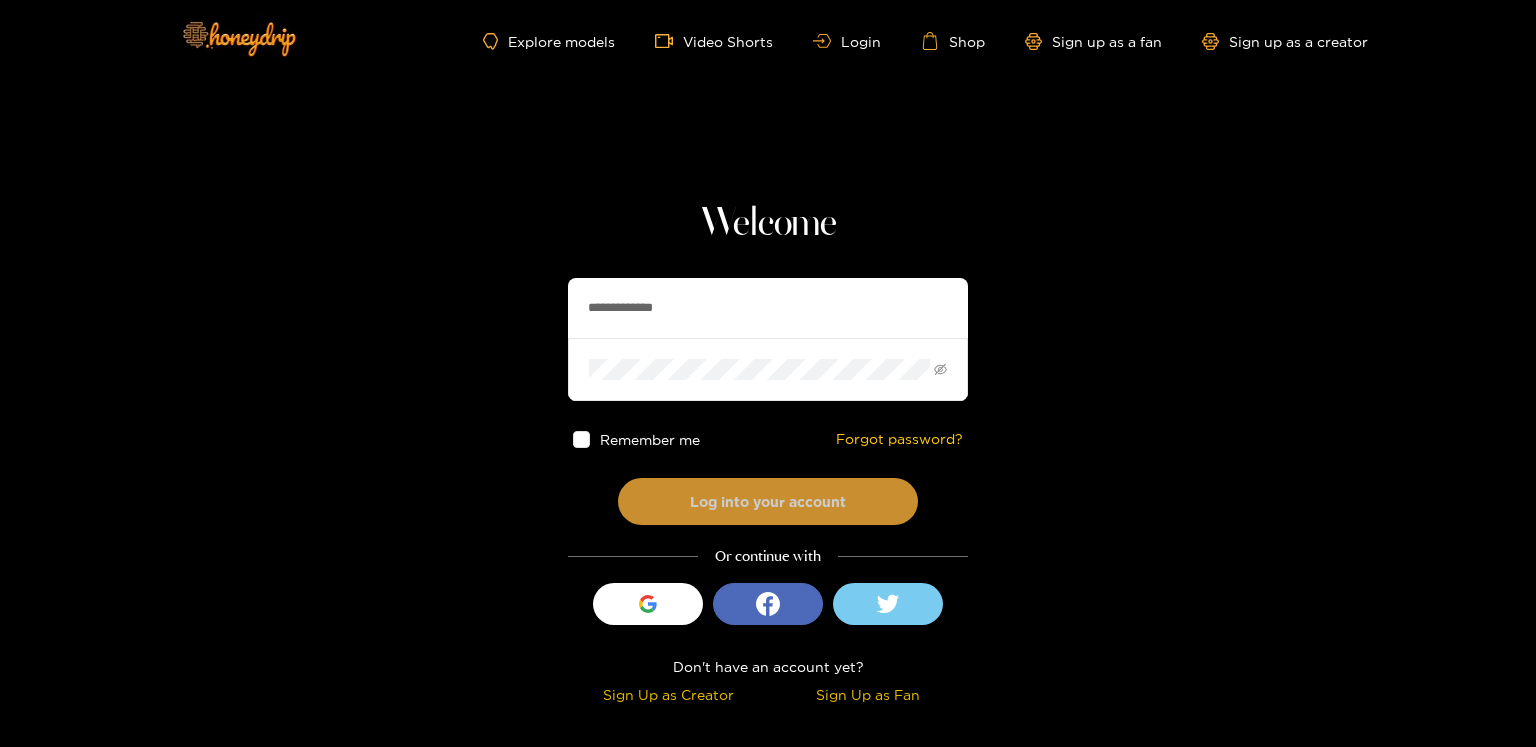 click on "Log into your account" at bounding box center [768, 501] 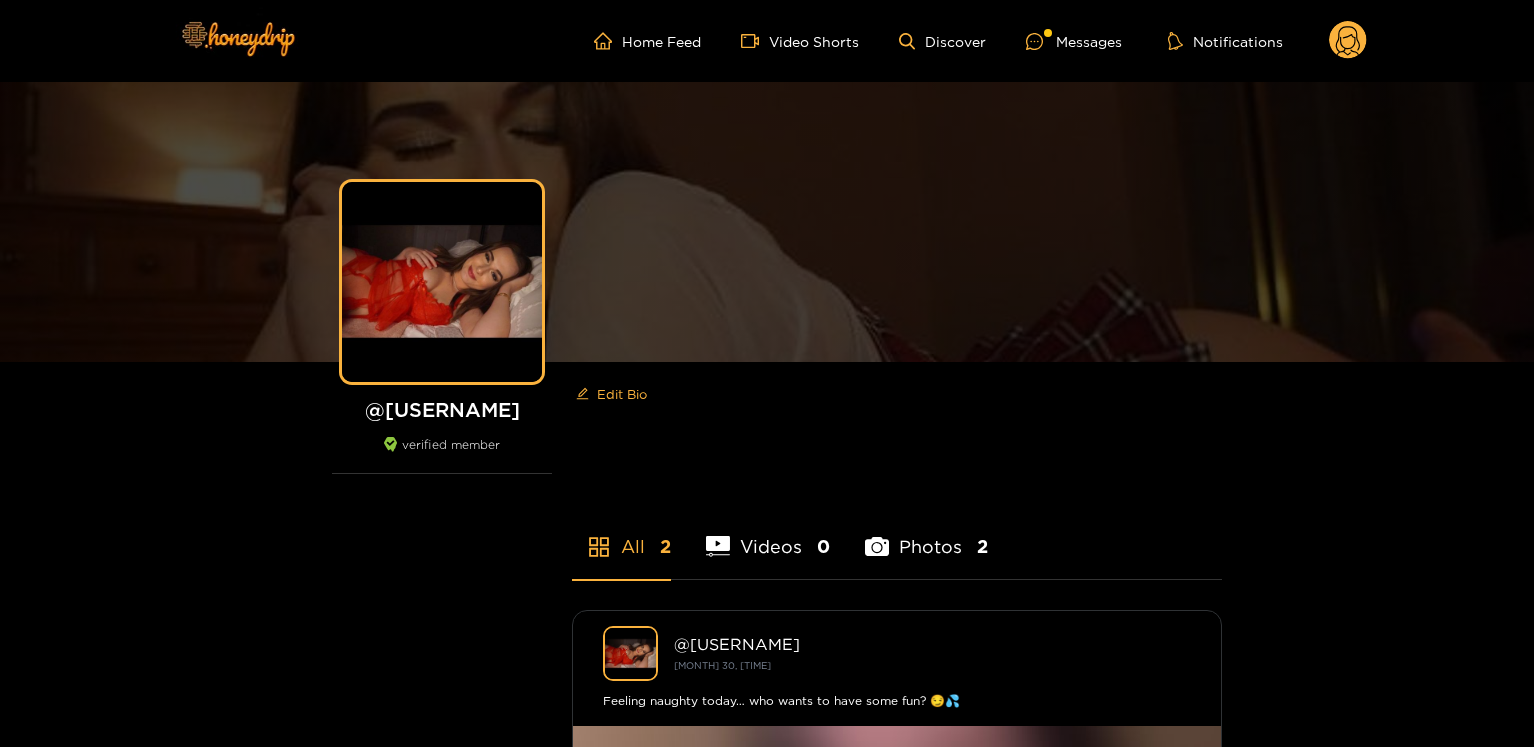scroll, scrollTop: 0, scrollLeft: 0, axis: both 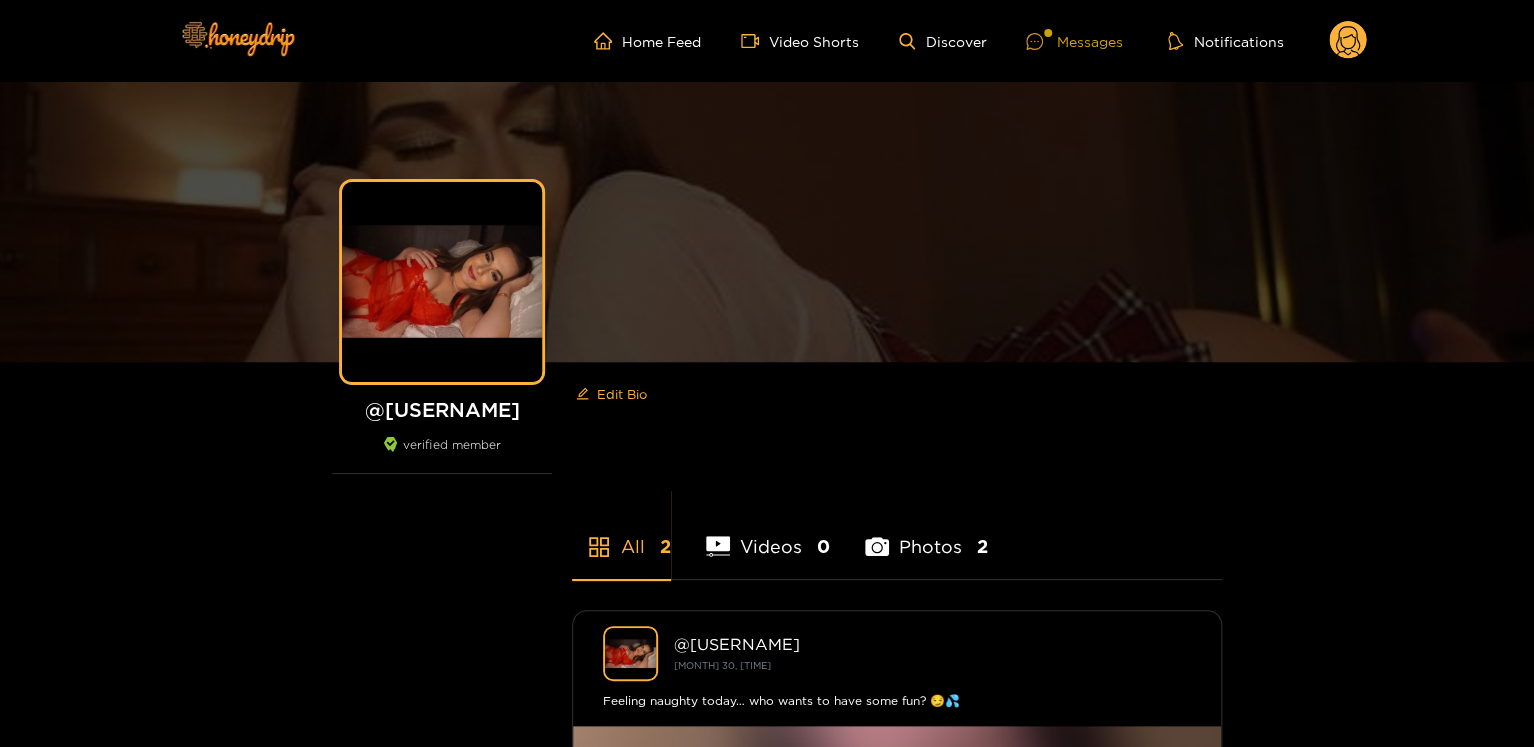 click 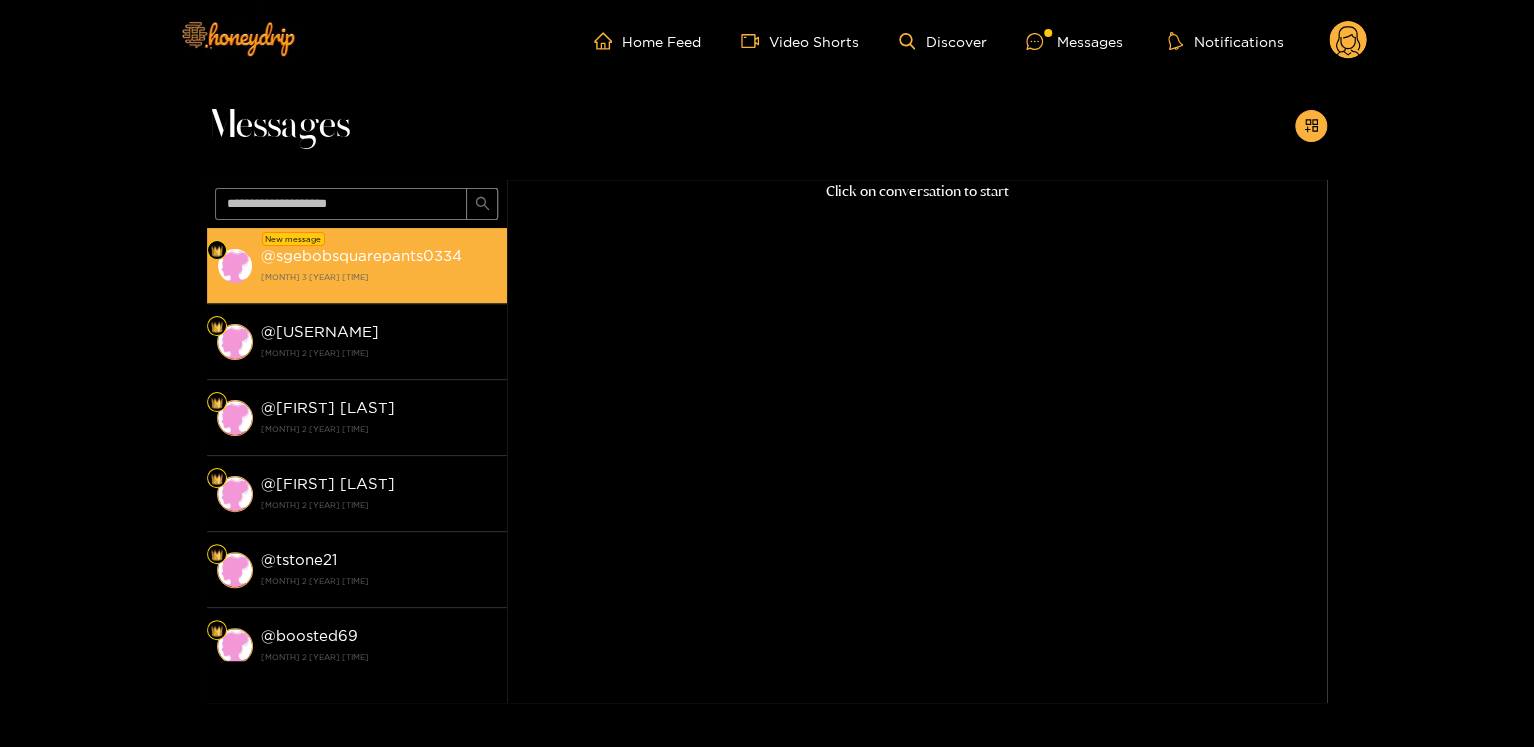 click on "New message @ [USERNAME] [DAY] [MONTH] [YEAR] [TIME]" at bounding box center (357, 266) 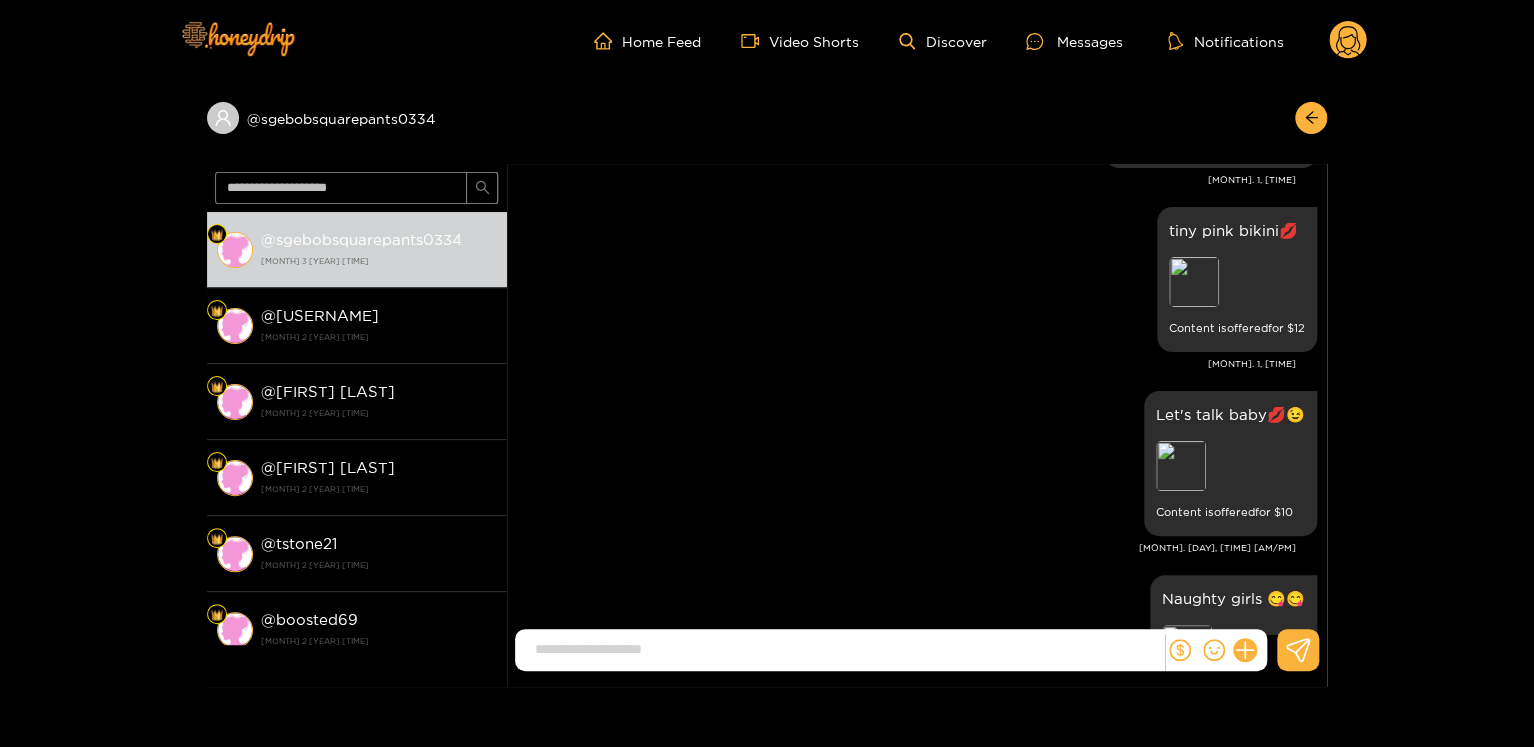 scroll, scrollTop: 2791, scrollLeft: 0, axis: vertical 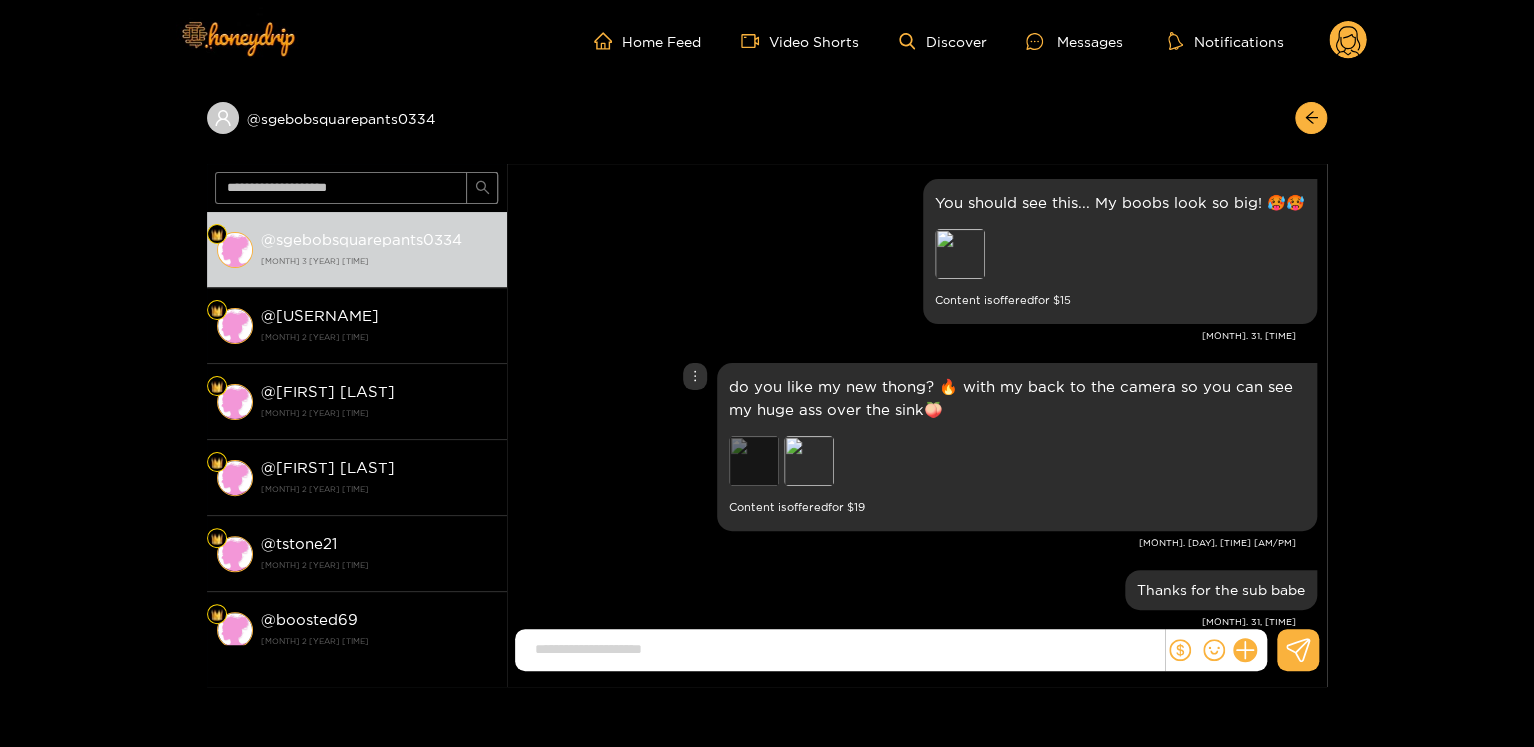 click on "Preview" at bounding box center (754, 461) 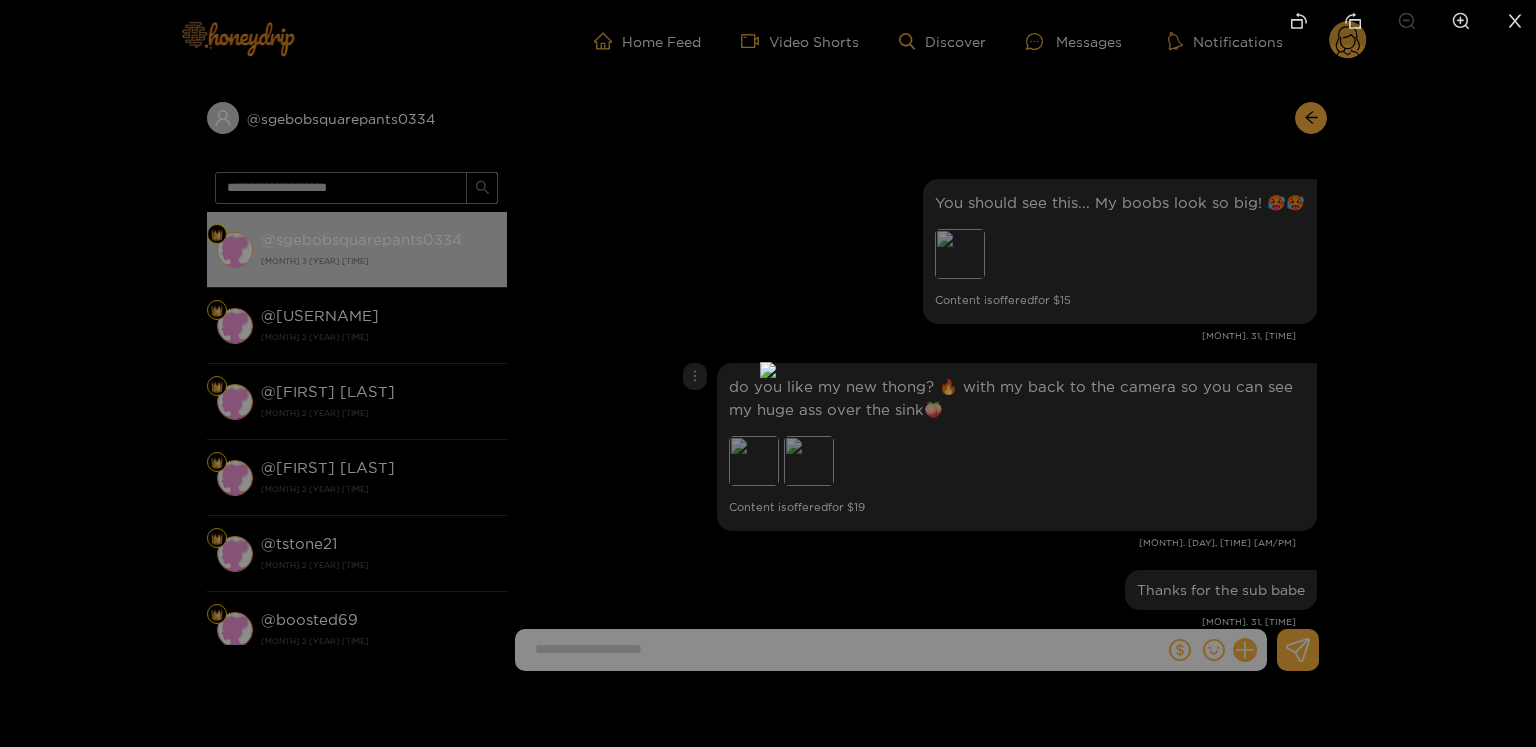 click at bounding box center [768, 373] 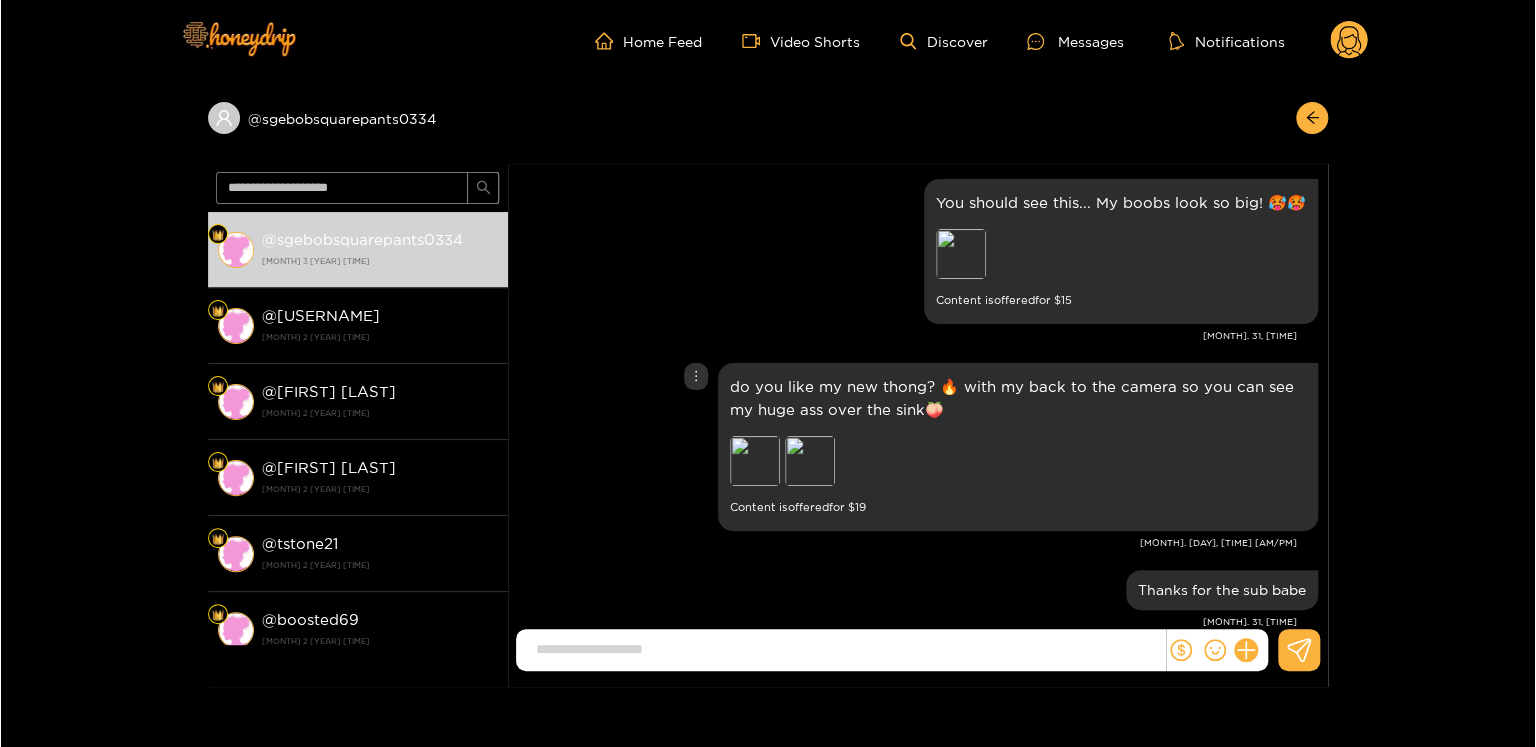 scroll, scrollTop: 10, scrollLeft: 0, axis: vertical 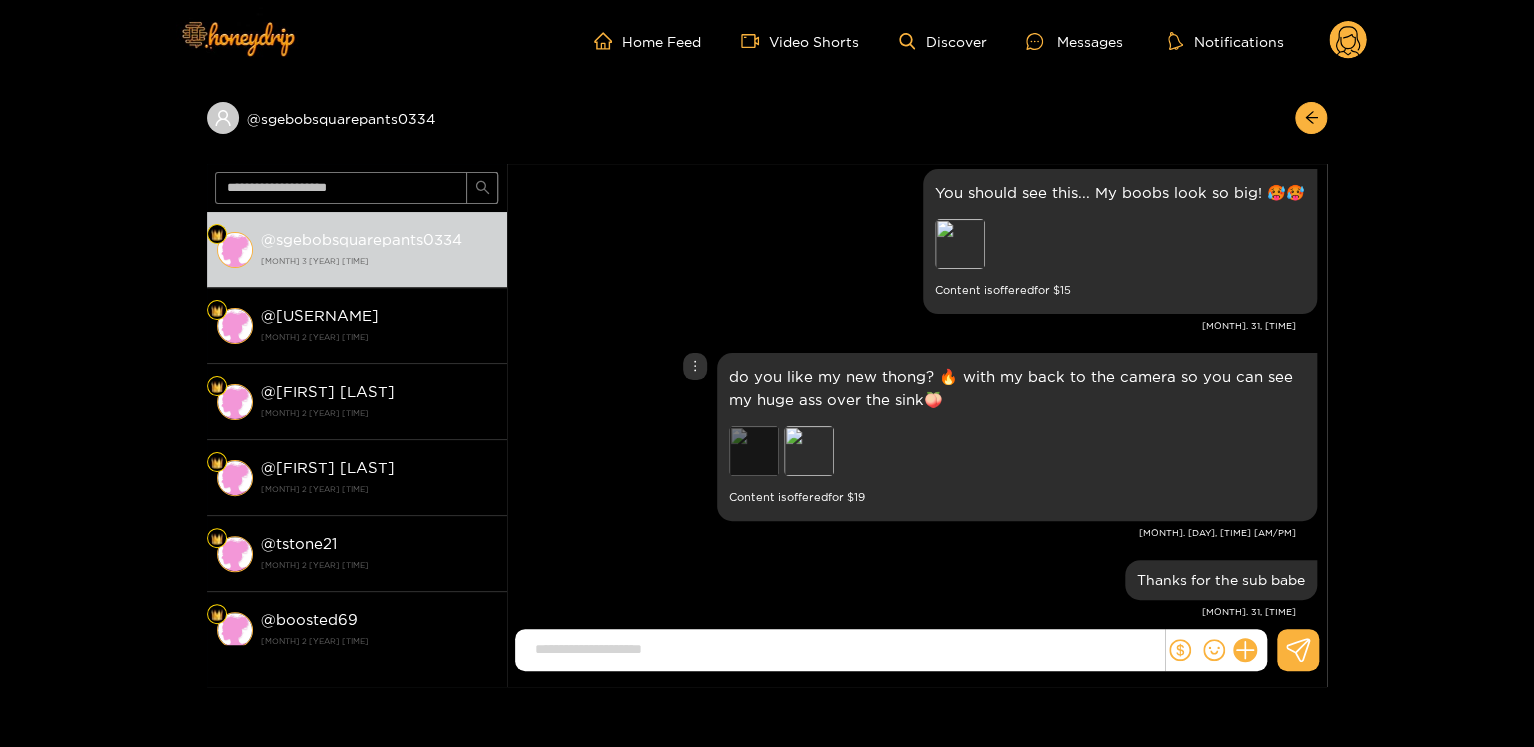 click on "Preview" at bounding box center (754, 451) 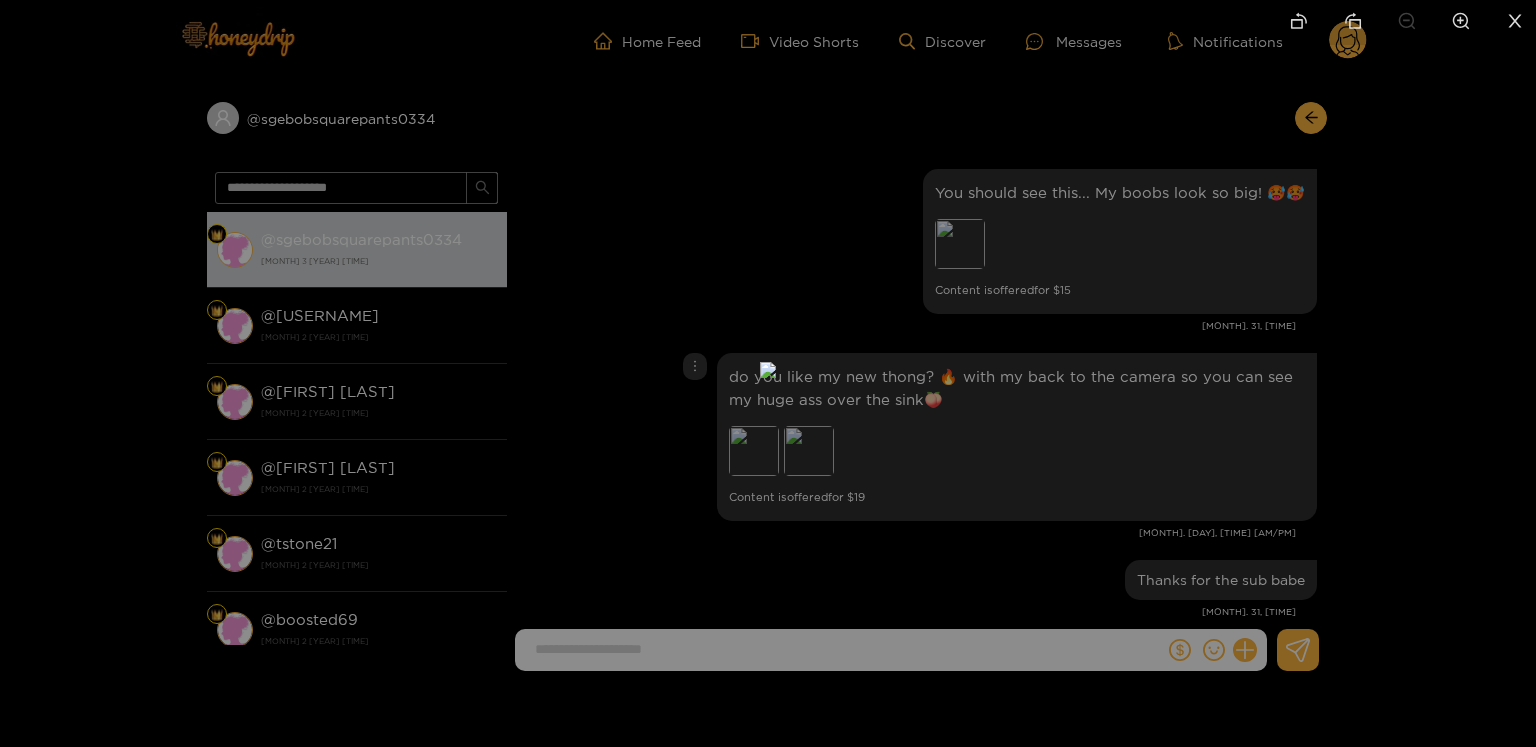 click at bounding box center (768, 373) 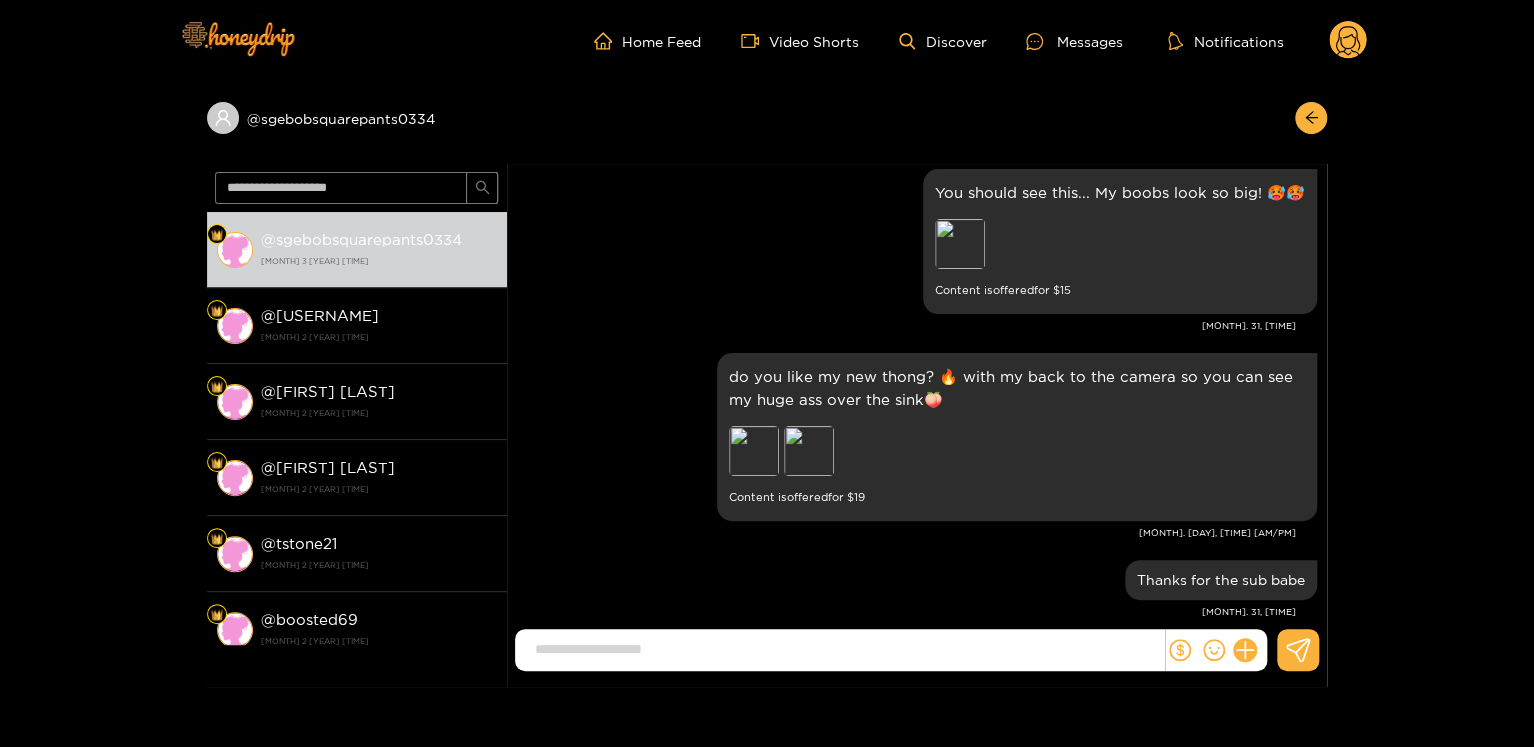 click on "[MONTH]. [DAY], [TIME] [AM/PM]" at bounding box center (906, 533) 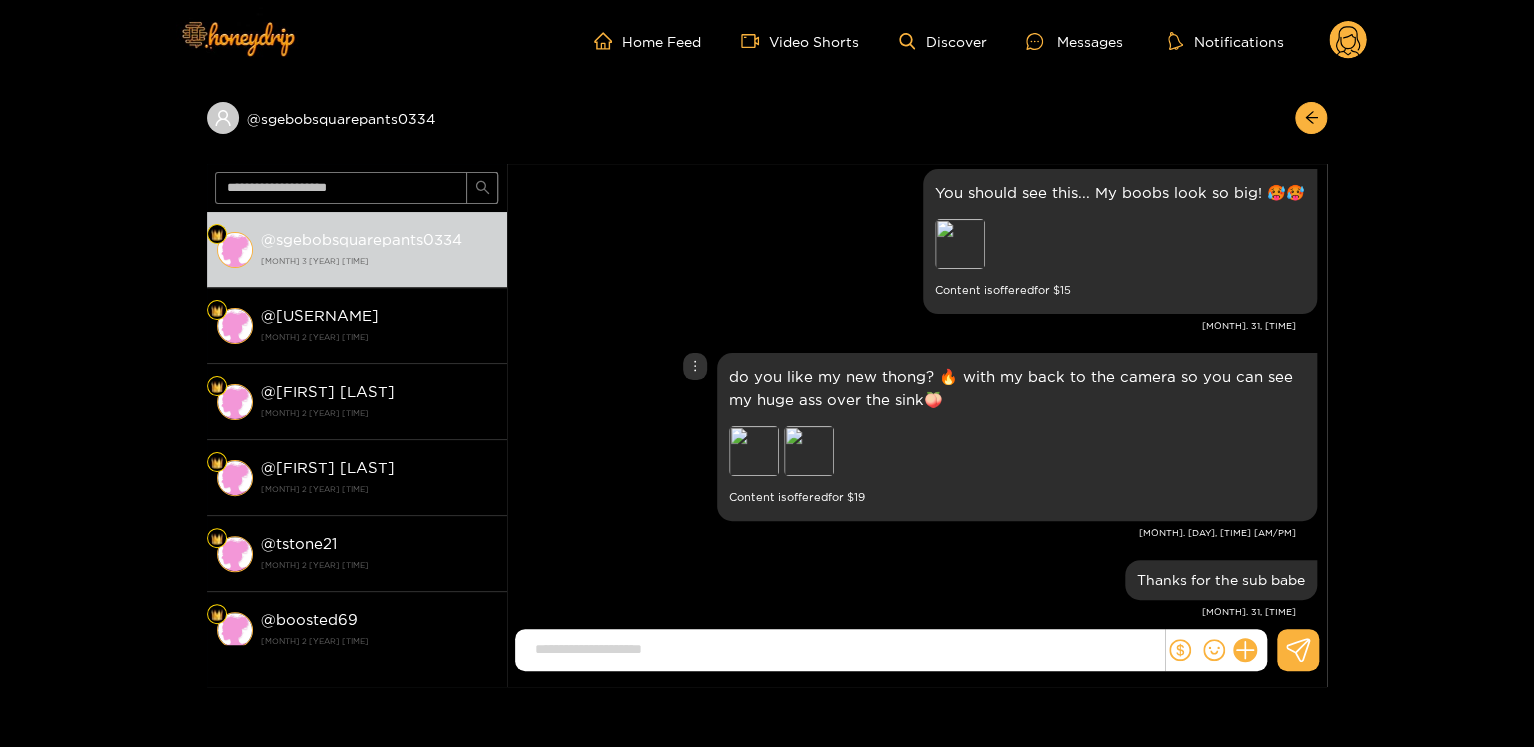 click on "do you like my new thong? 🔥 with my back to the camera so you can see my huge ass over the sink🍑" at bounding box center (1017, 388) 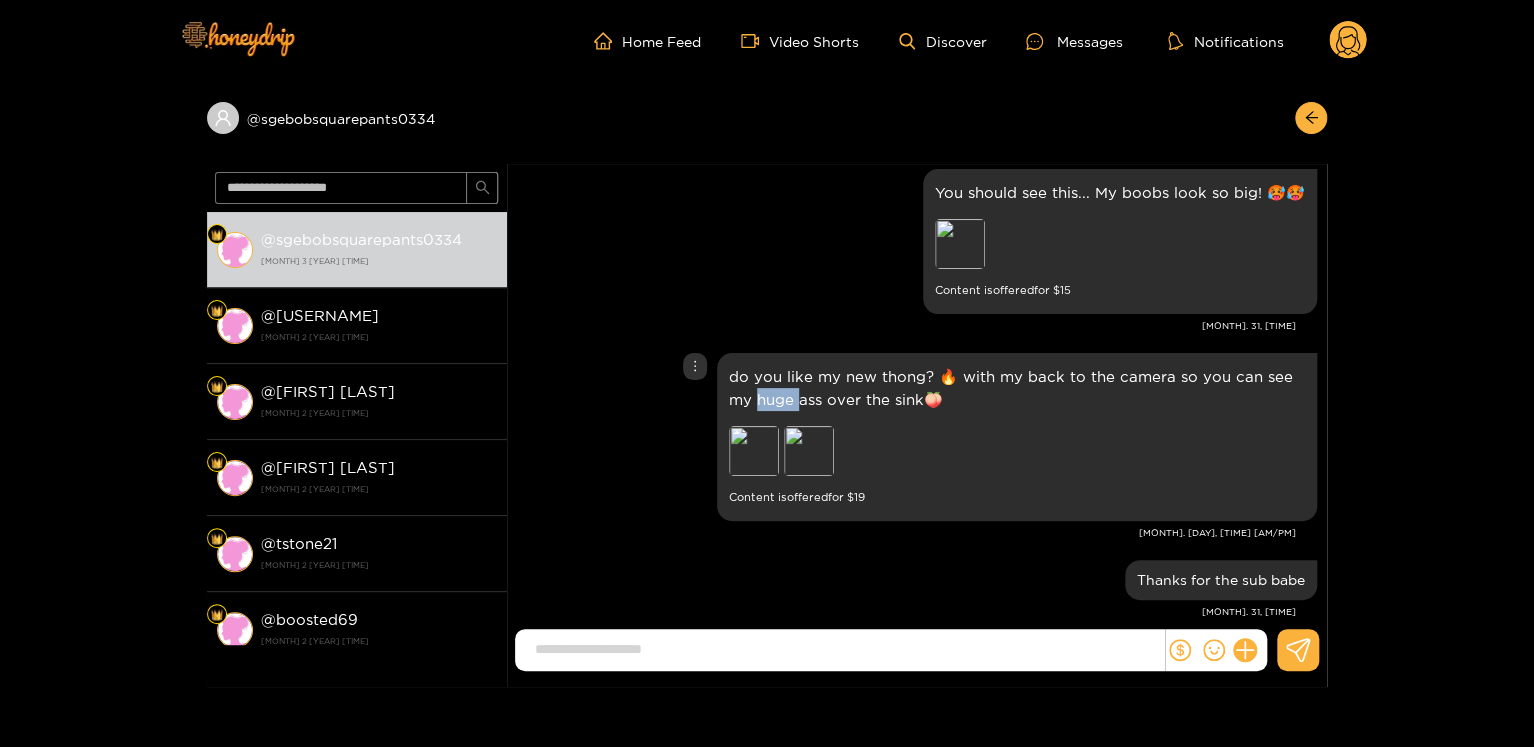 click on "do you like my new thong? 🔥 with my back to the camera so you can see my huge ass over the sink🍑" at bounding box center [1017, 388] 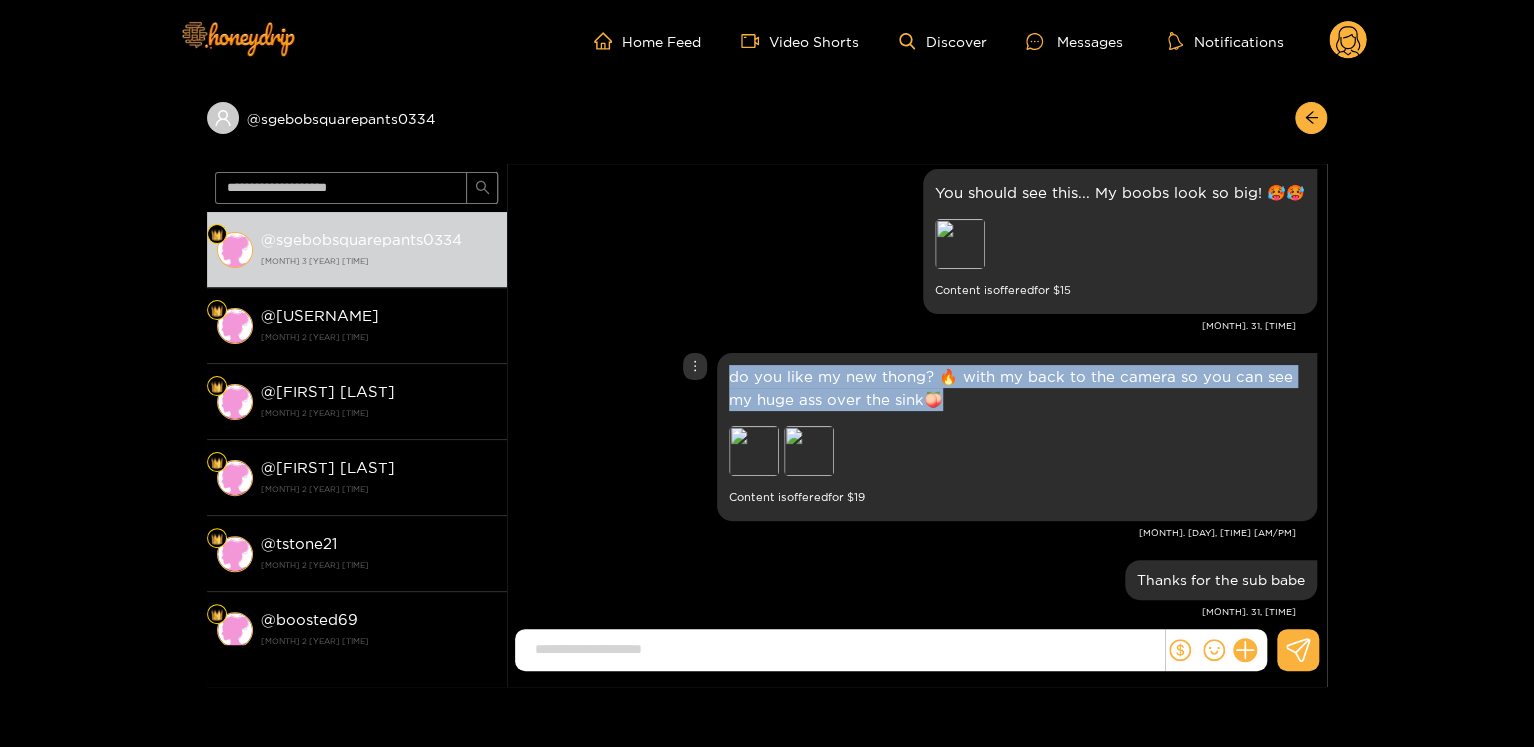 click on "do you like my new thong? 🔥 with my back to the camera so you can see my huge ass over the sink🍑" at bounding box center (1017, 388) 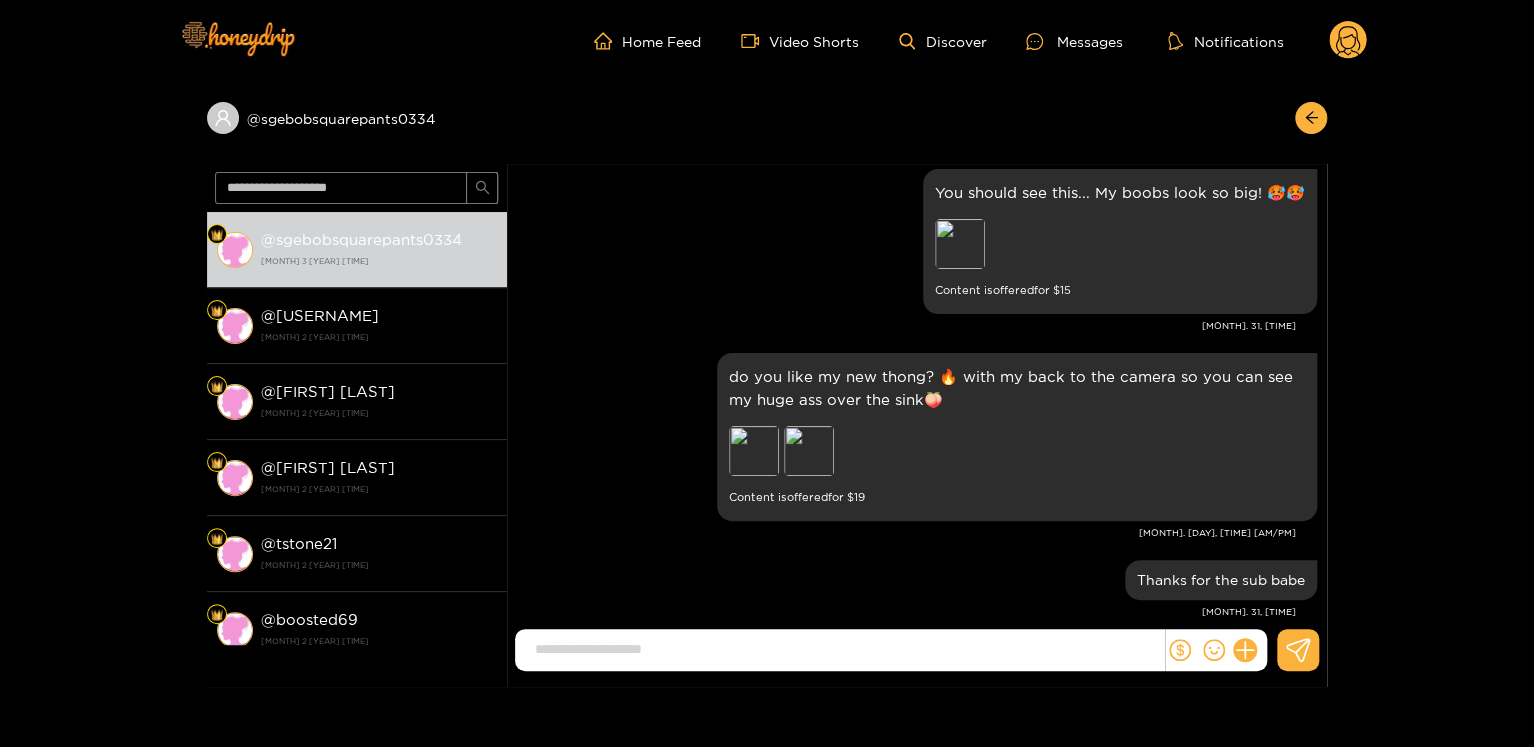 click on "[MONTH]. [DAY], [TIME] [AM/PM]" at bounding box center (906, 533) 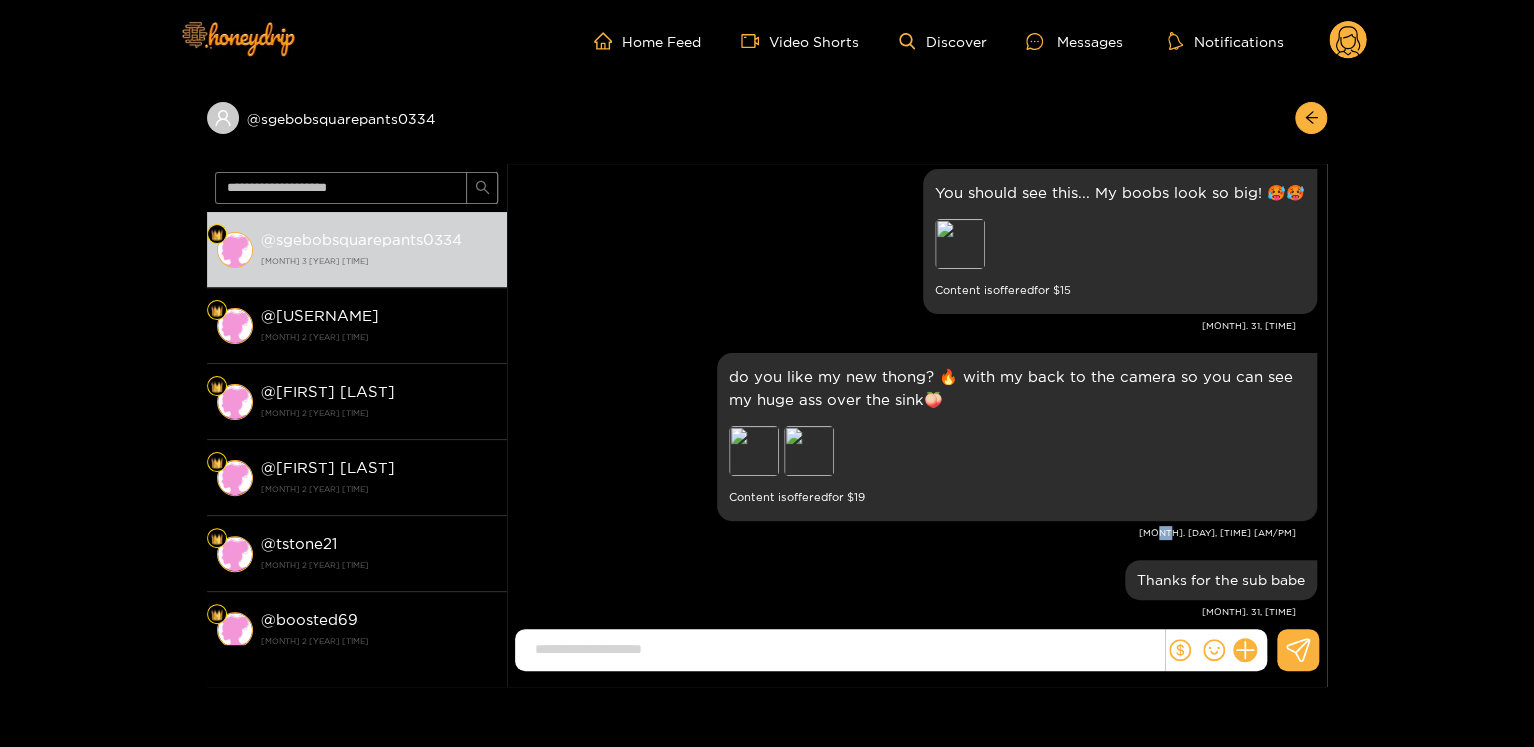 click on "[MONTH]. [DAY], [TIME] [AM/PM]" at bounding box center (906, 533) 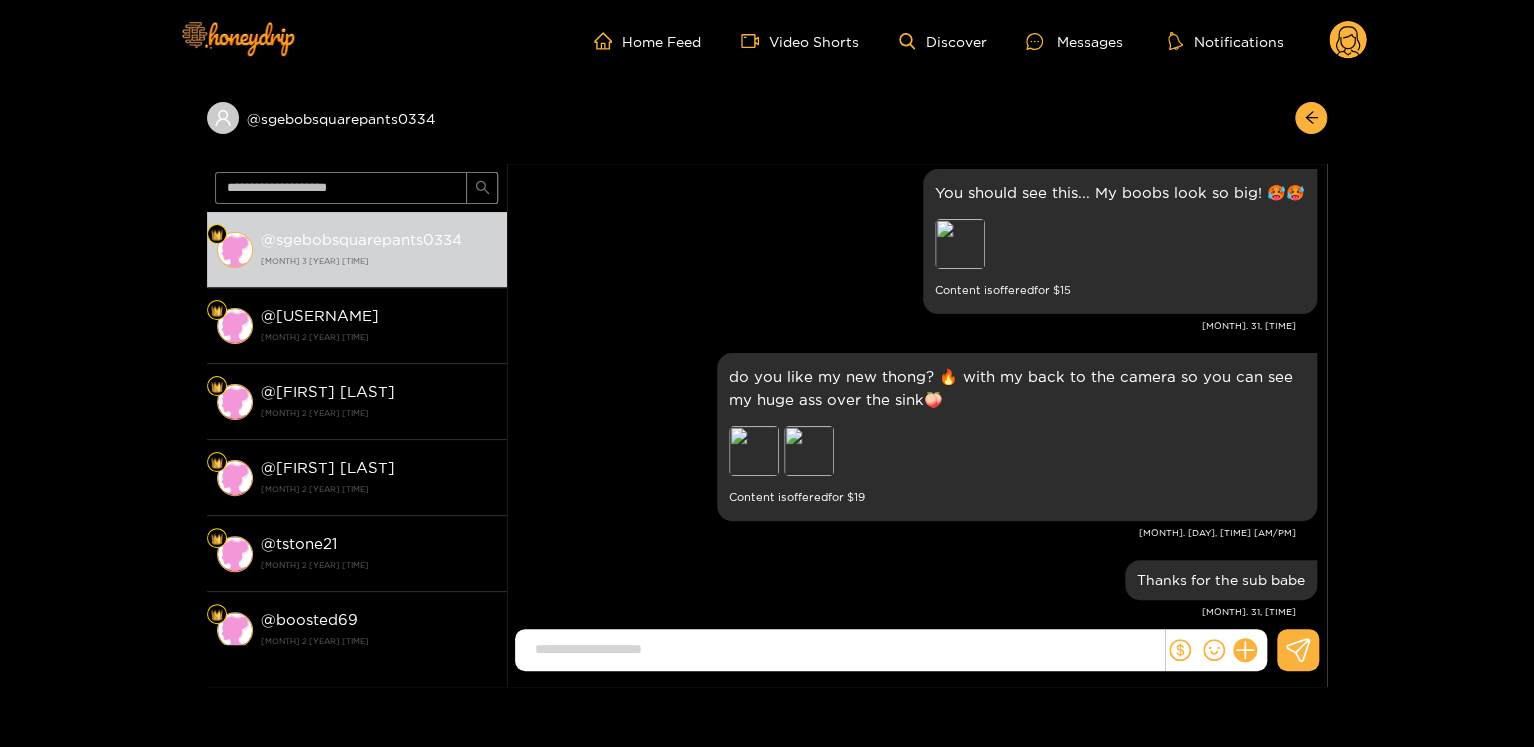 click on "[MONTH]. [DAY], [TIME] [AM/PM]" at bounding box center (906, 533) 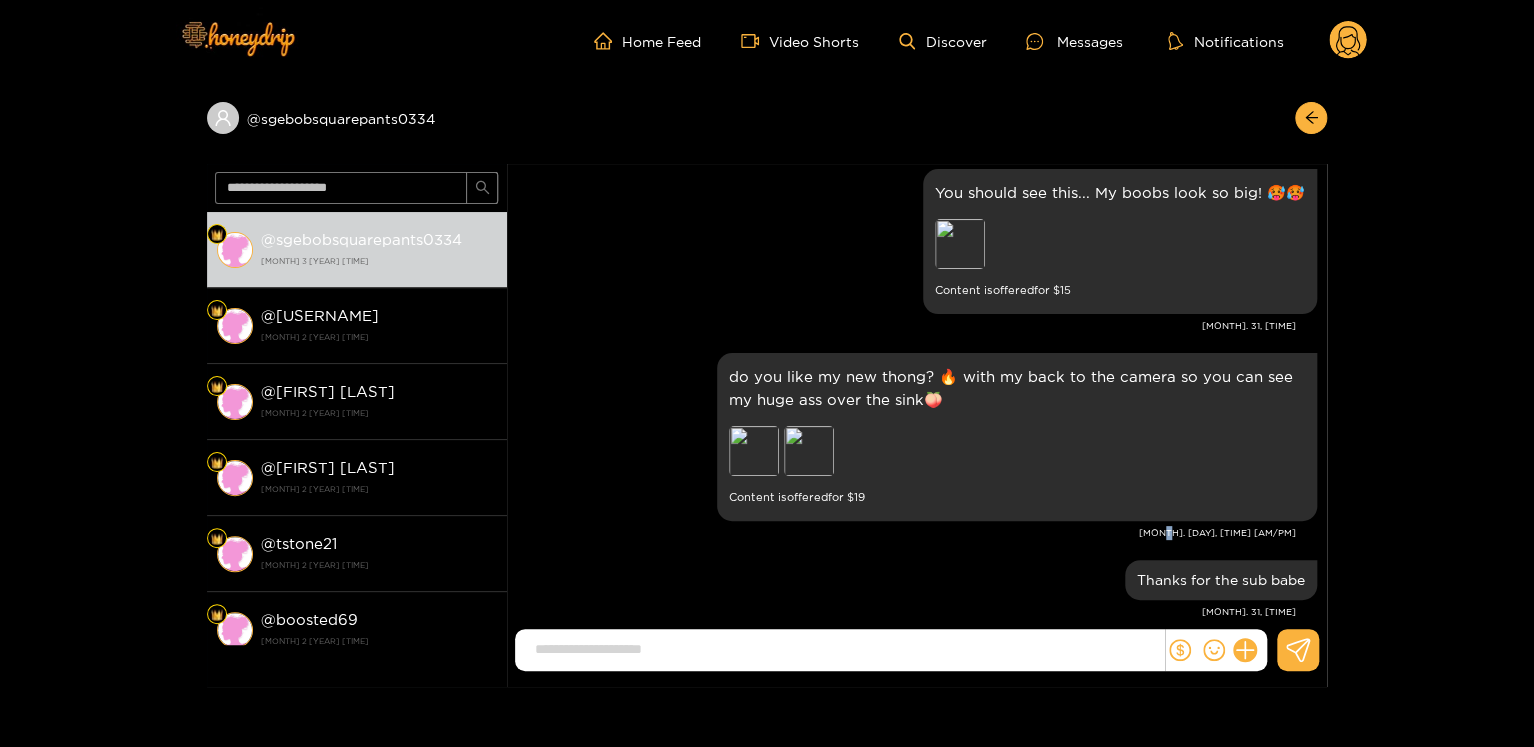 click on "[MONTH]. [DAY], [TIME] [AM/PM]" at bounding box center [906, 533] 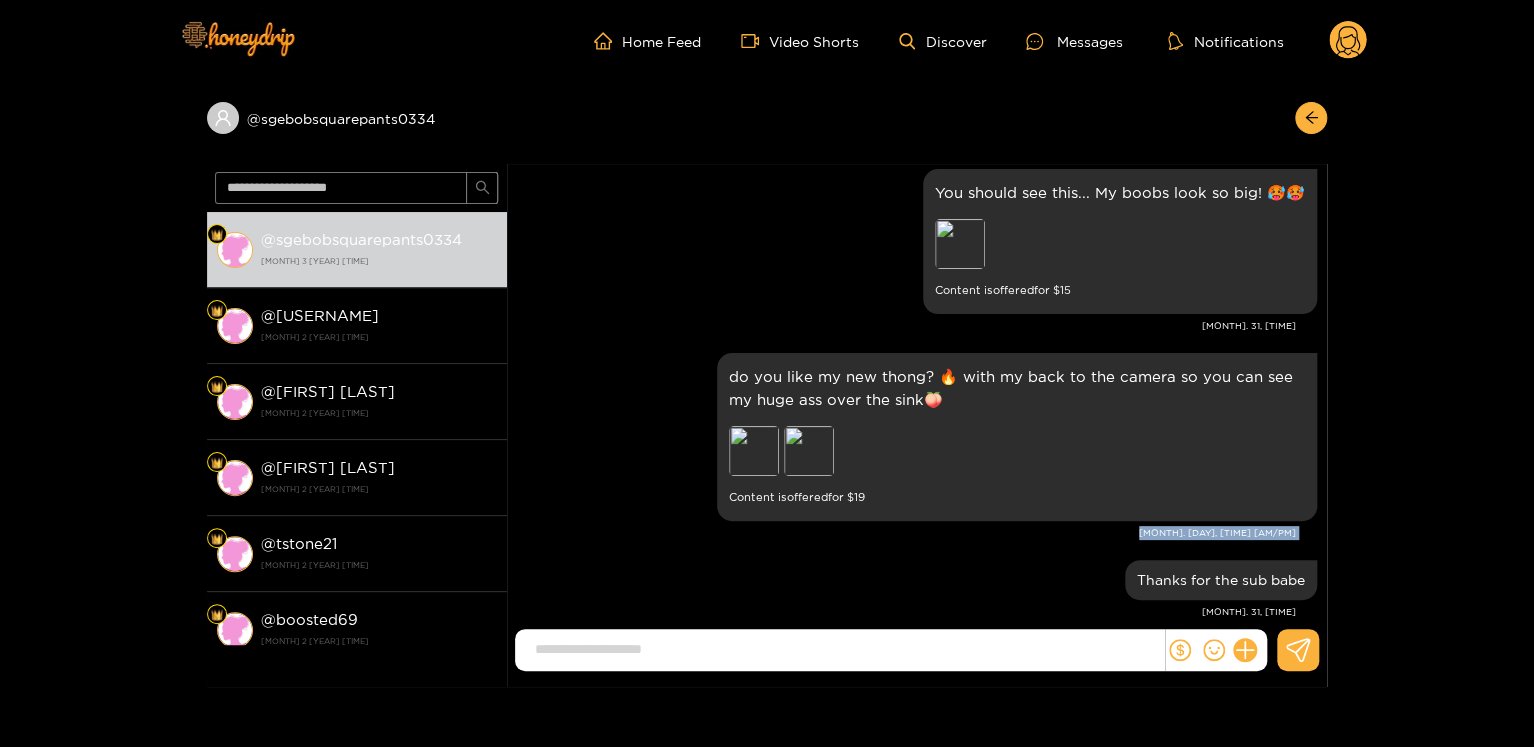 click on "[MONTH]. [DAY], [TIME] [AM/PM]" at bounding box center (906, 533) 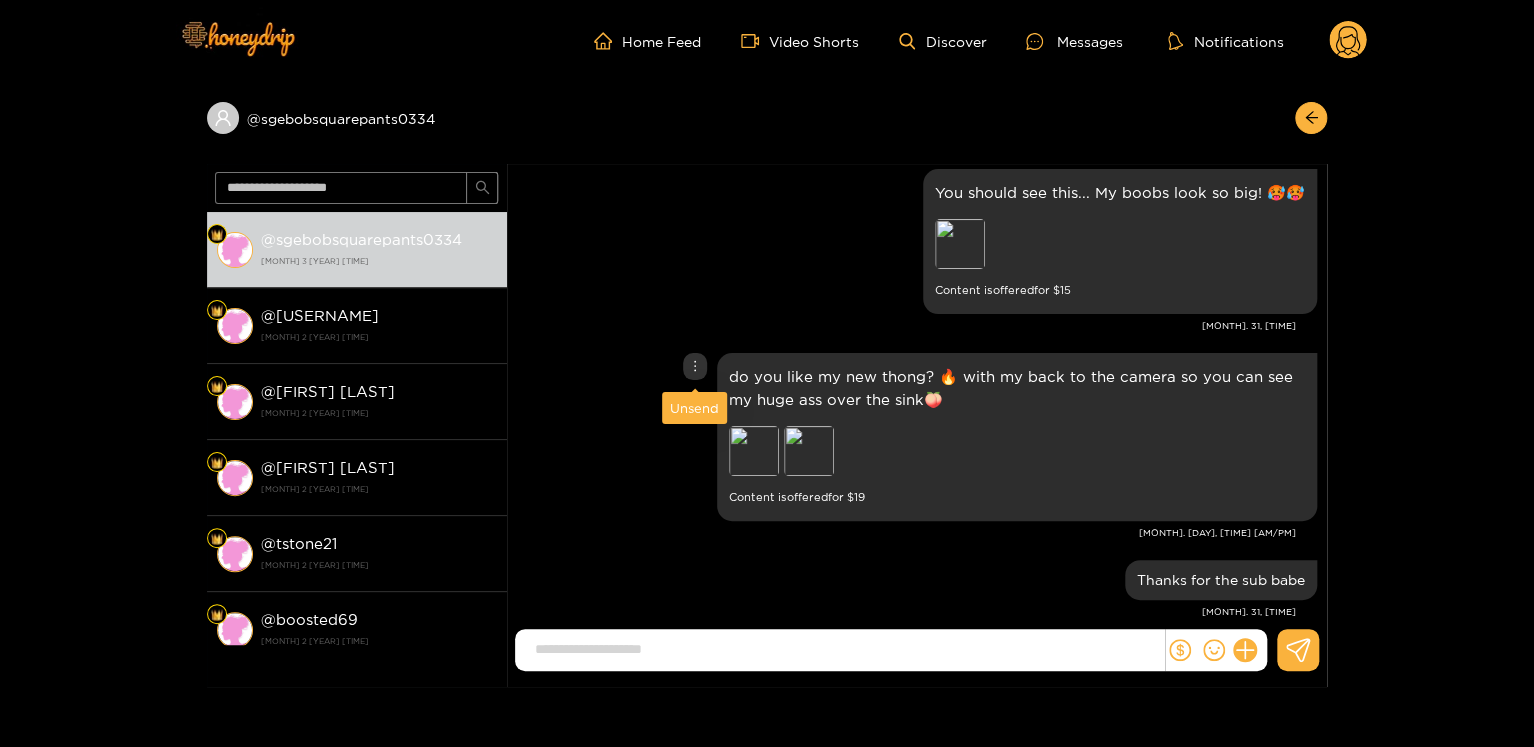 click 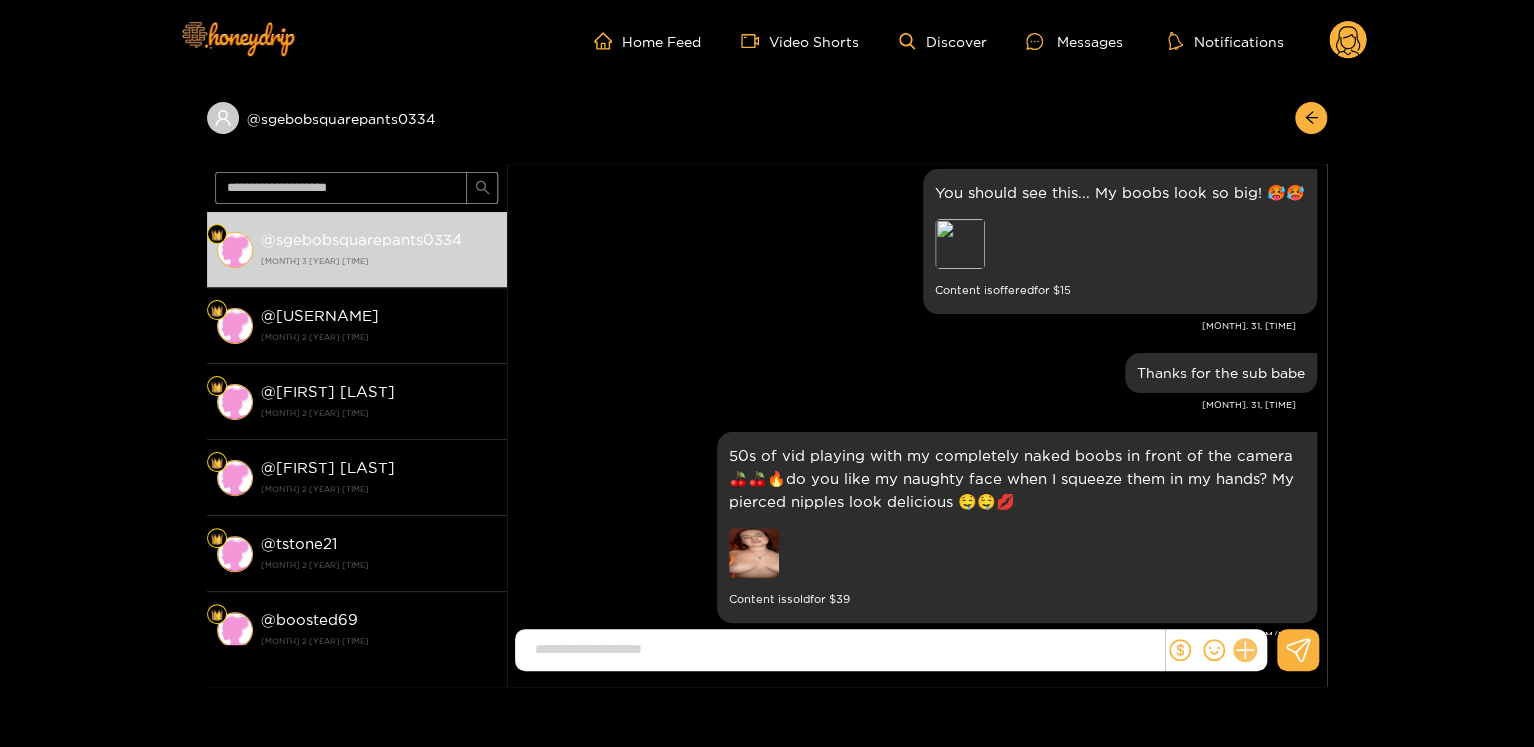 click 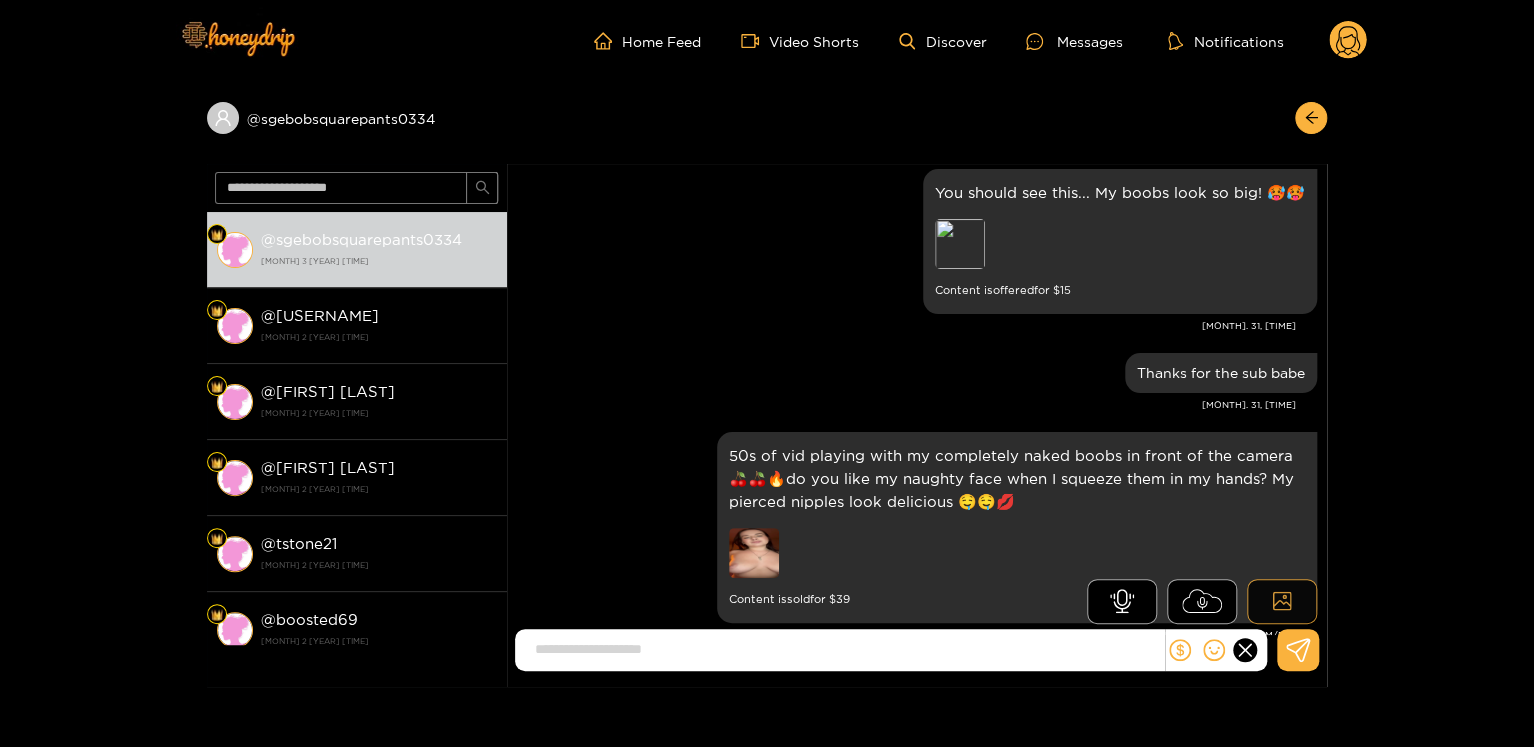 click at bounding box center [1282, 601] 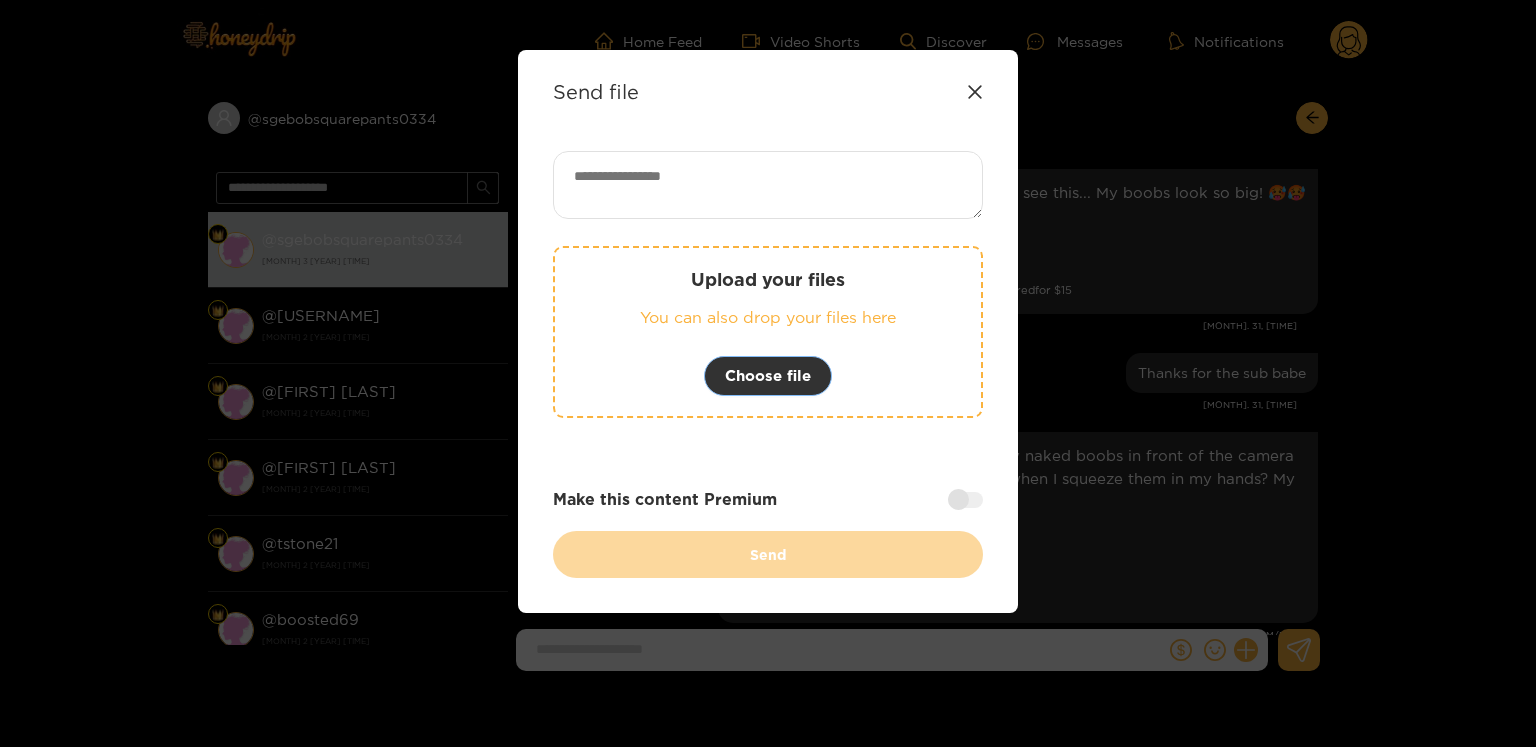click on "Choose file" at bounding box center [768, 376] 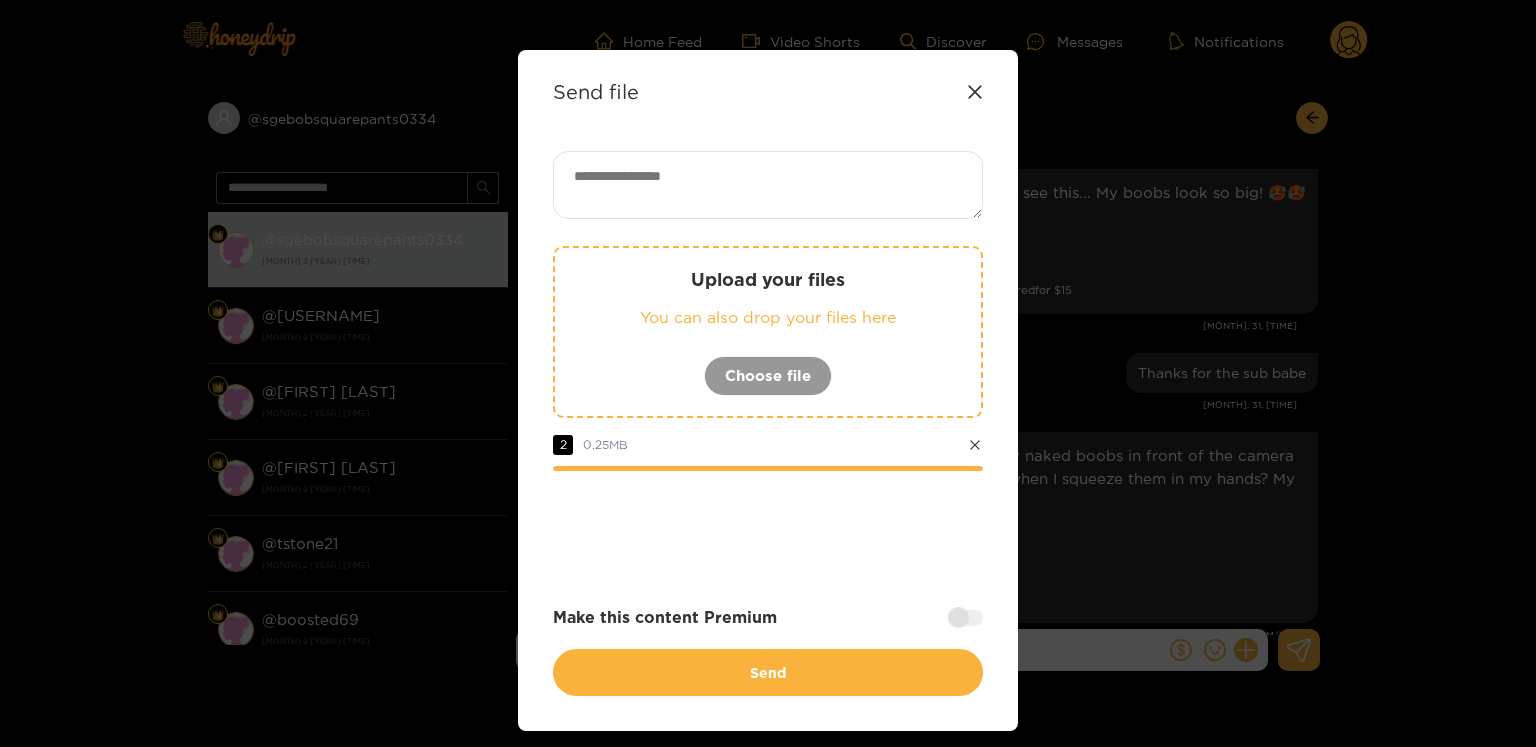 click at bounding box center [768, 185] 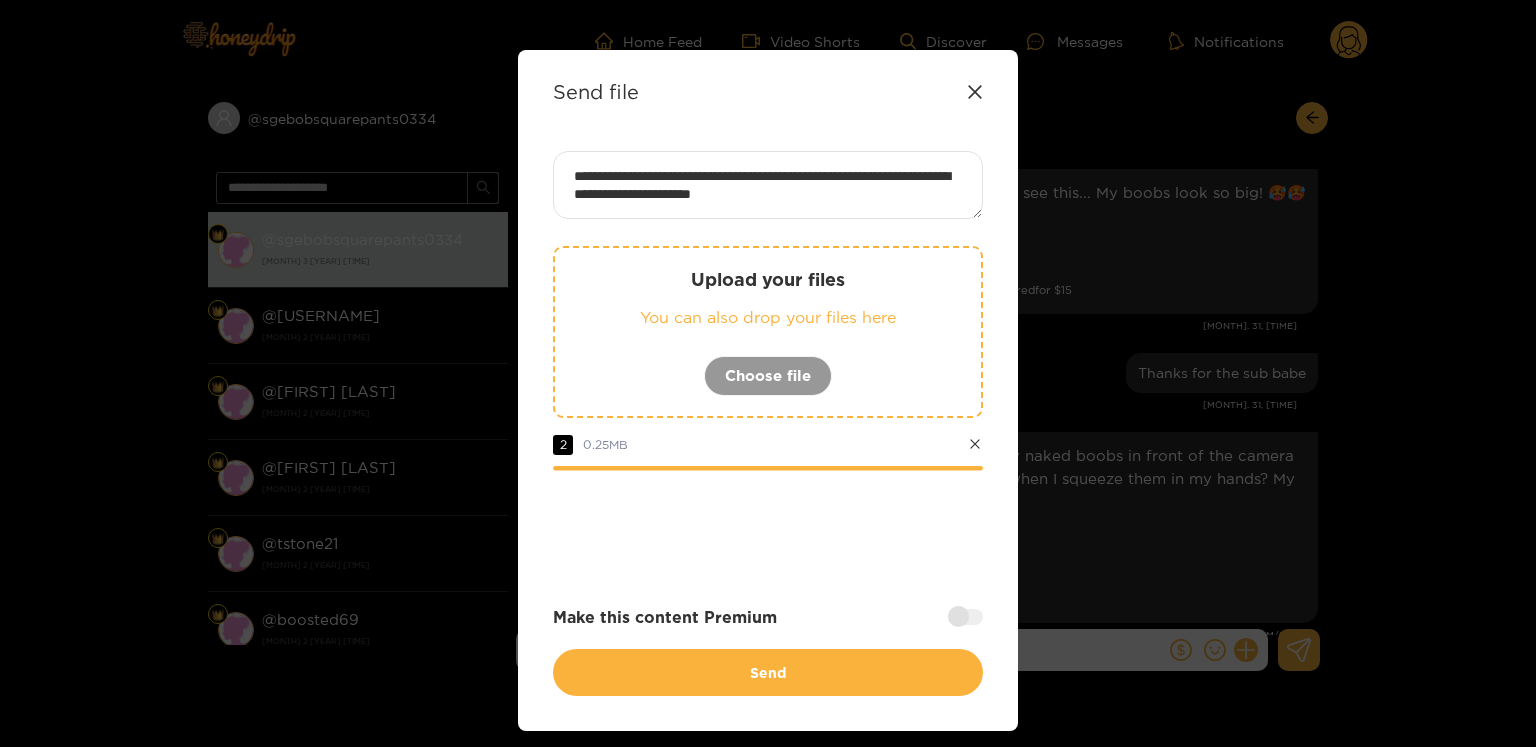type on "**********" 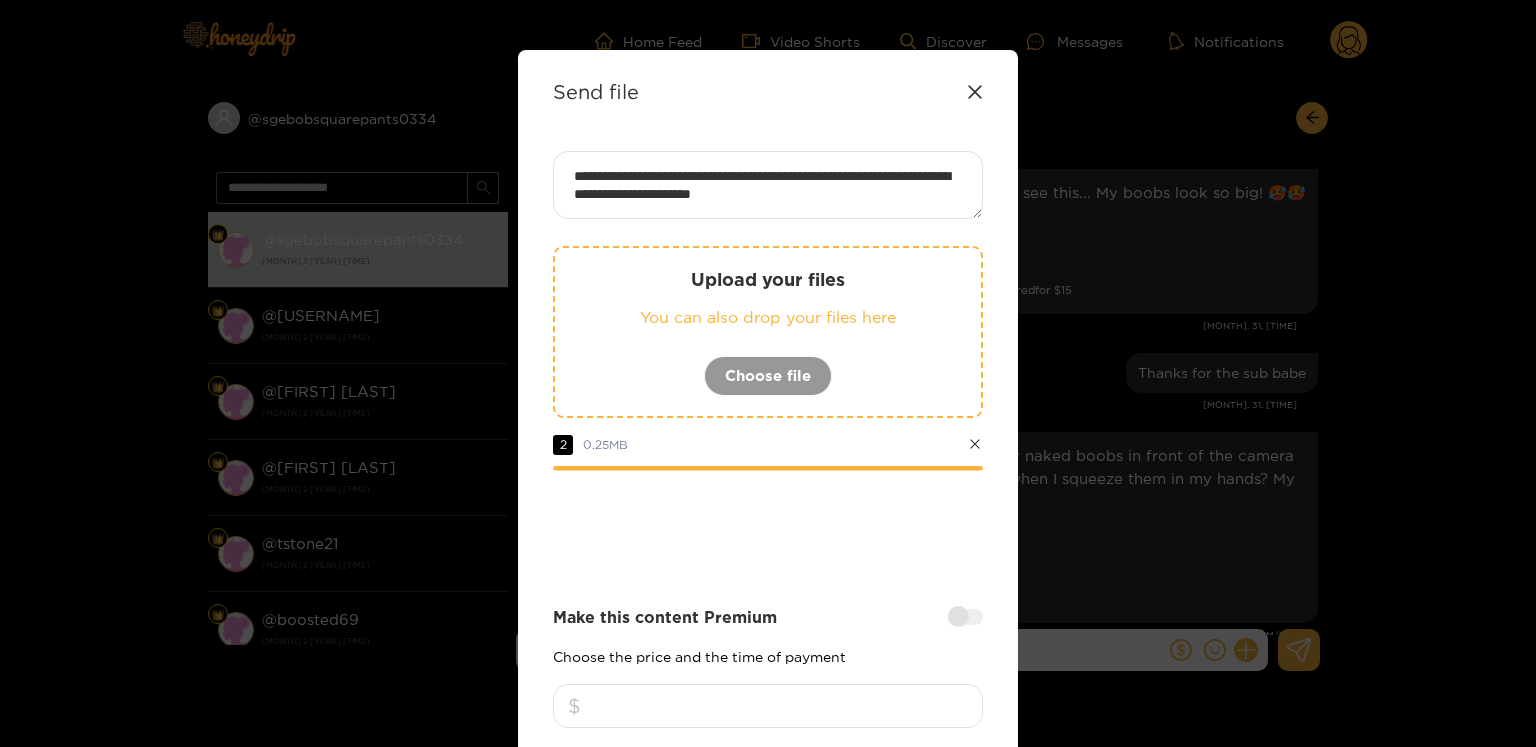 click at bounding box center [768, 706] 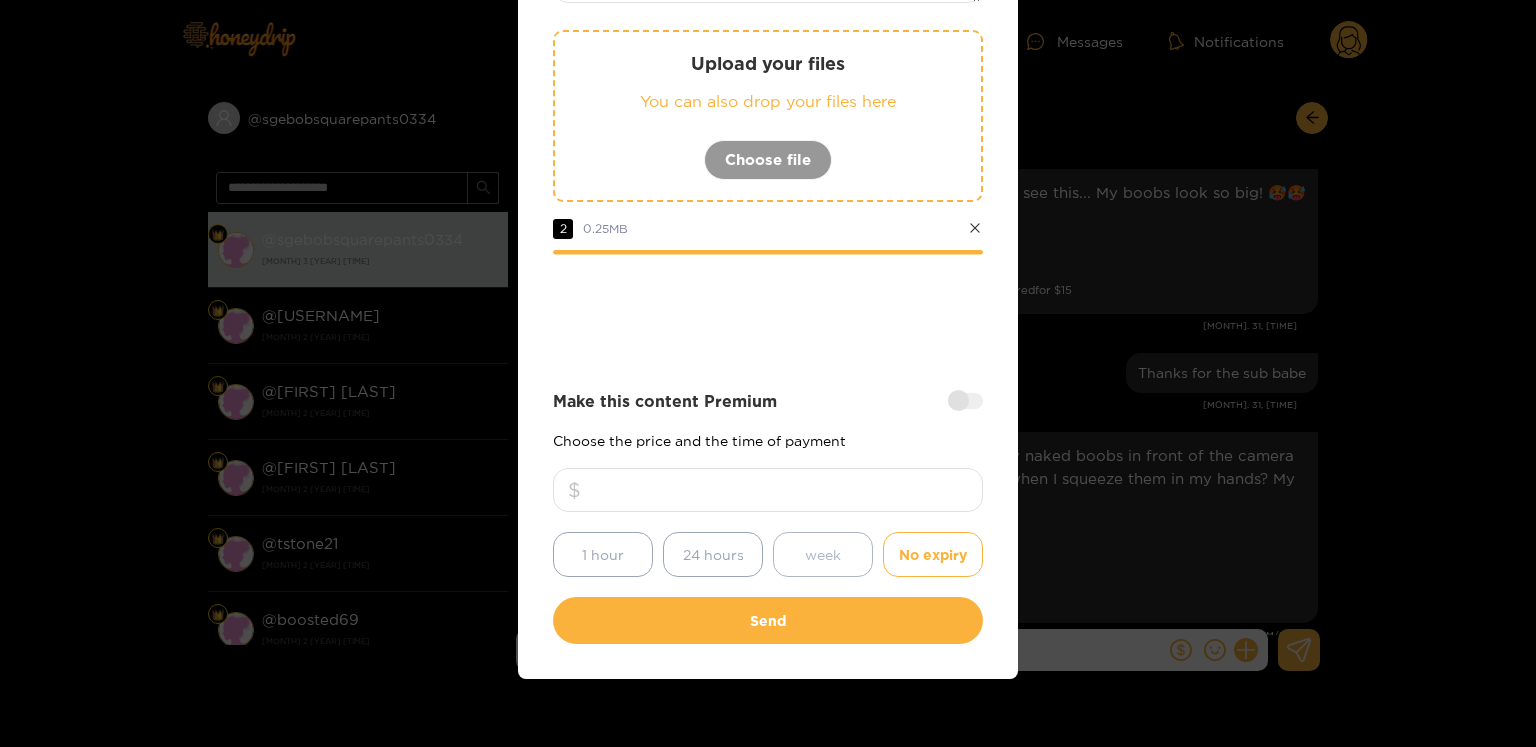 scroll, scrollTop: 0, scrollLeft: 0, axis: both 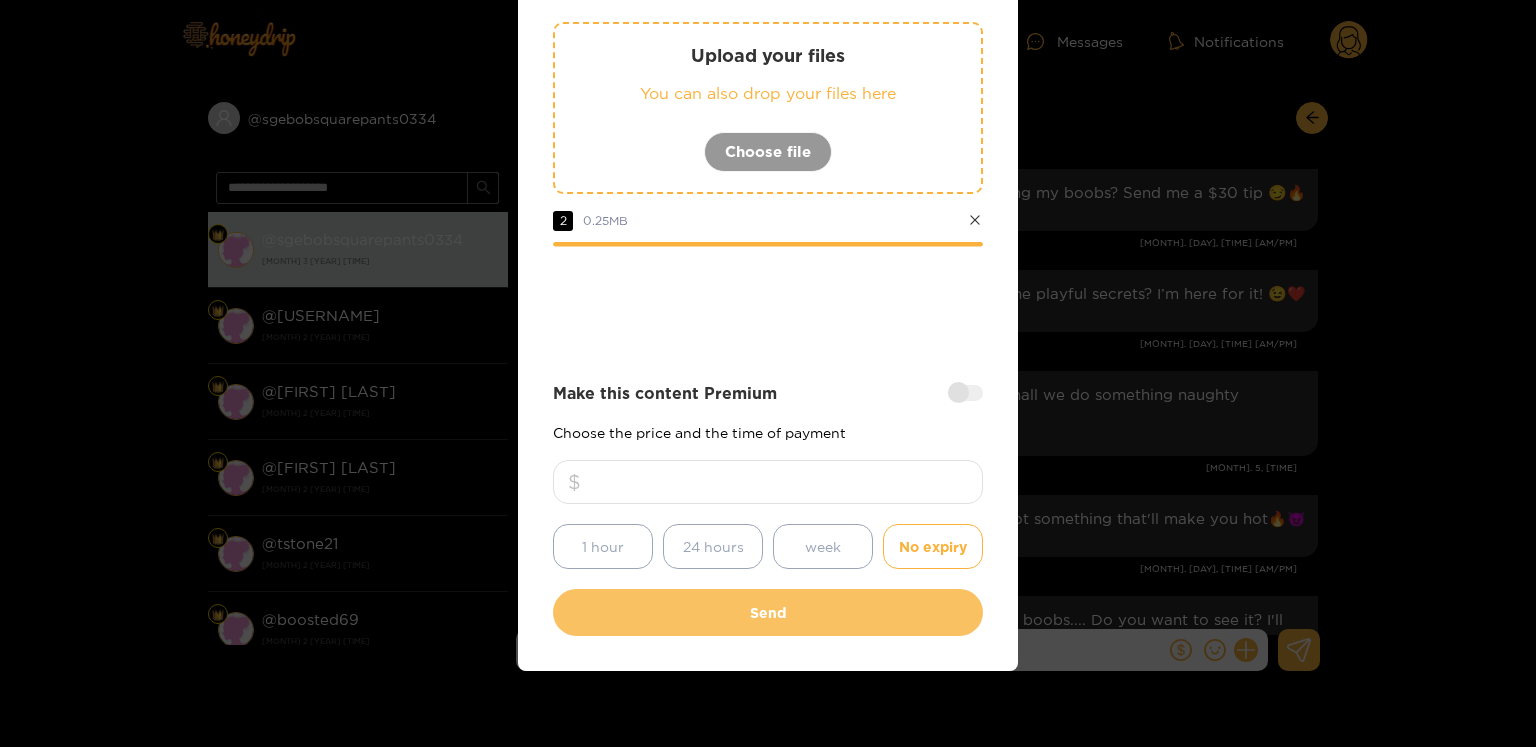 type on "**" 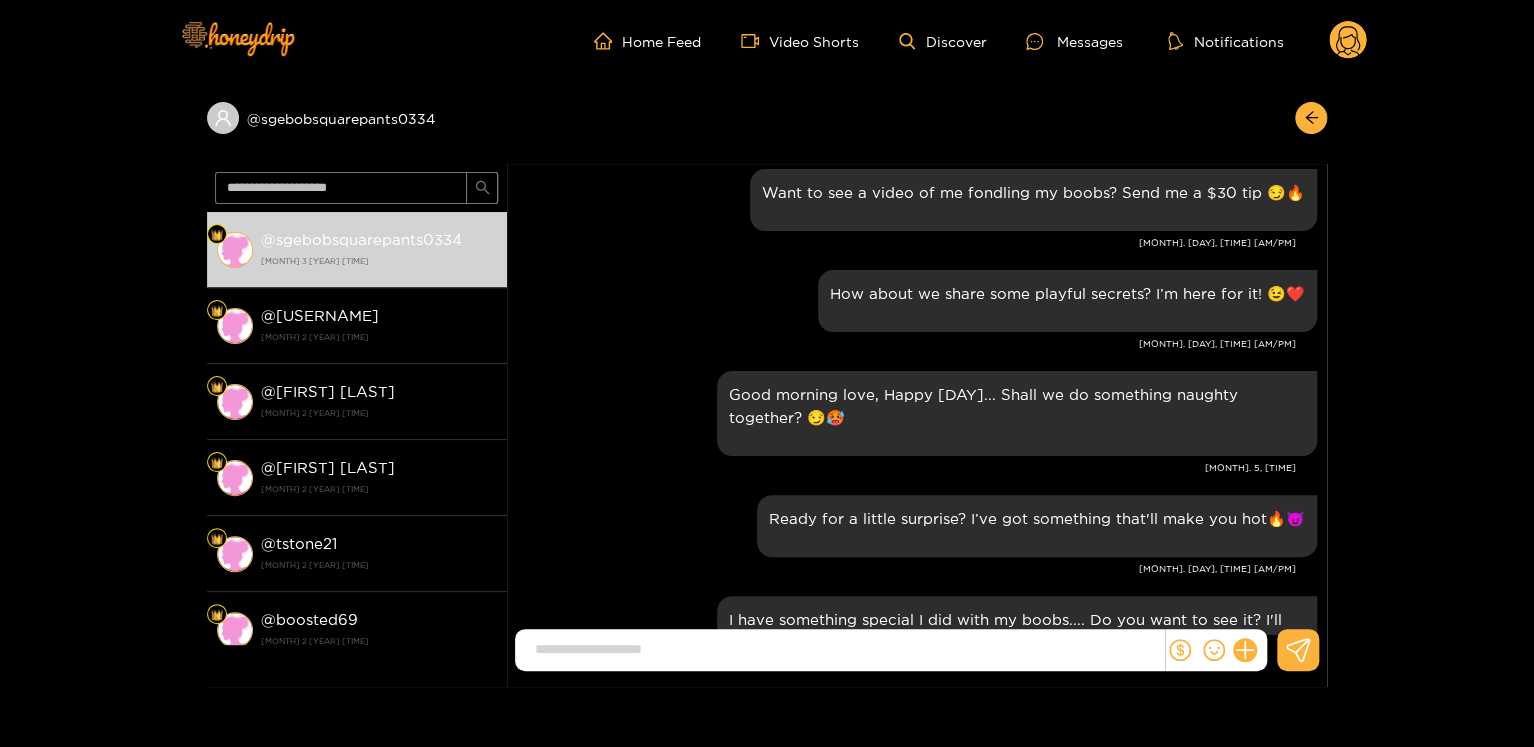 scroll, scrollTop: 107, scrollLeft: 0, axis: vertical 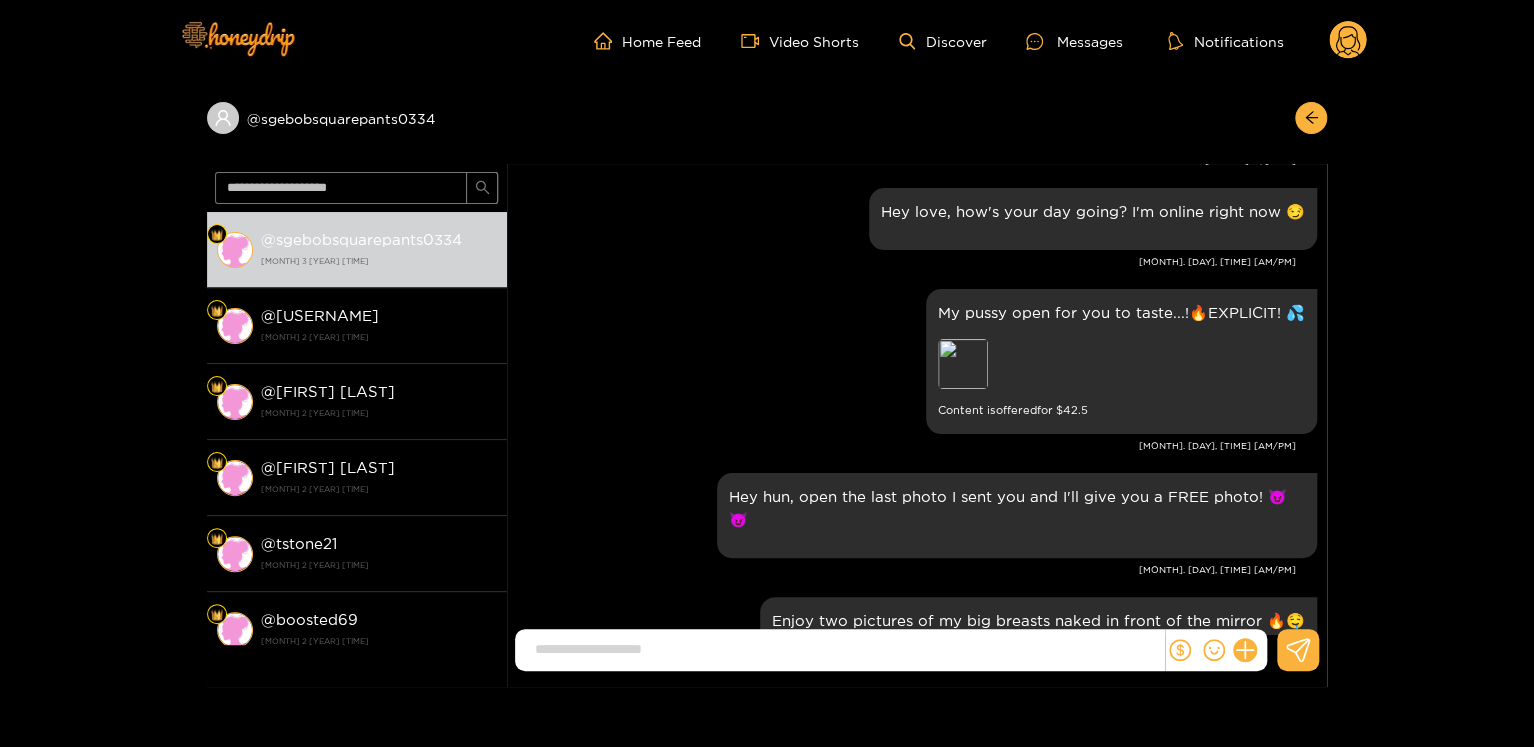 click 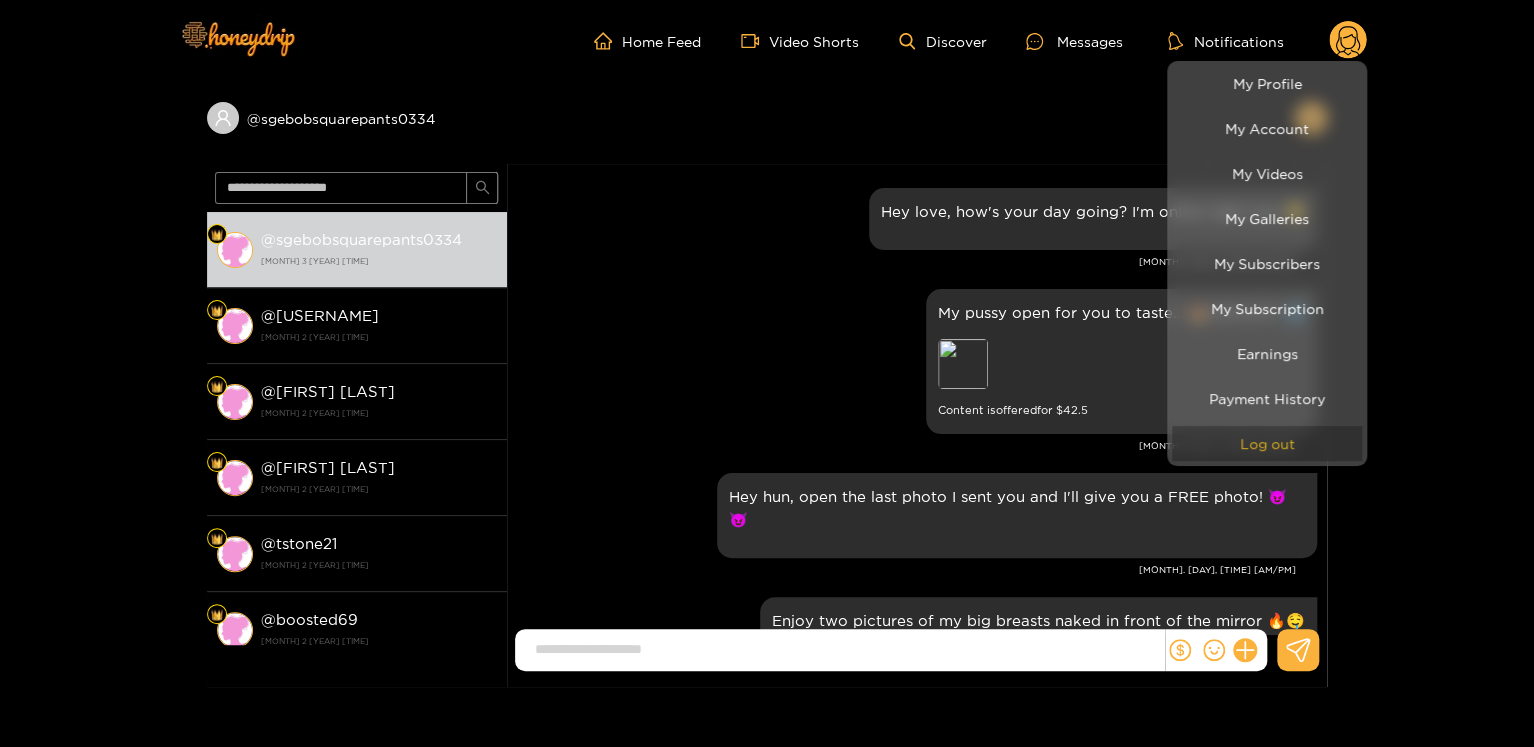 click on "Log out" at bounding box center (1267, 443) 